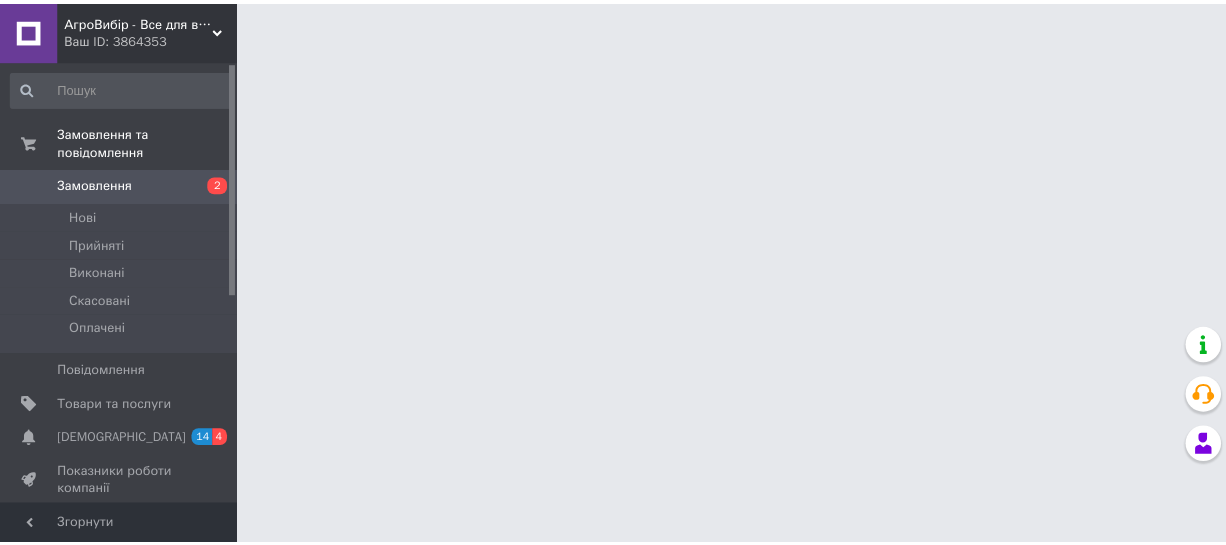 scroll, scrollTop: 0, scrollLeft: 0, axis: both 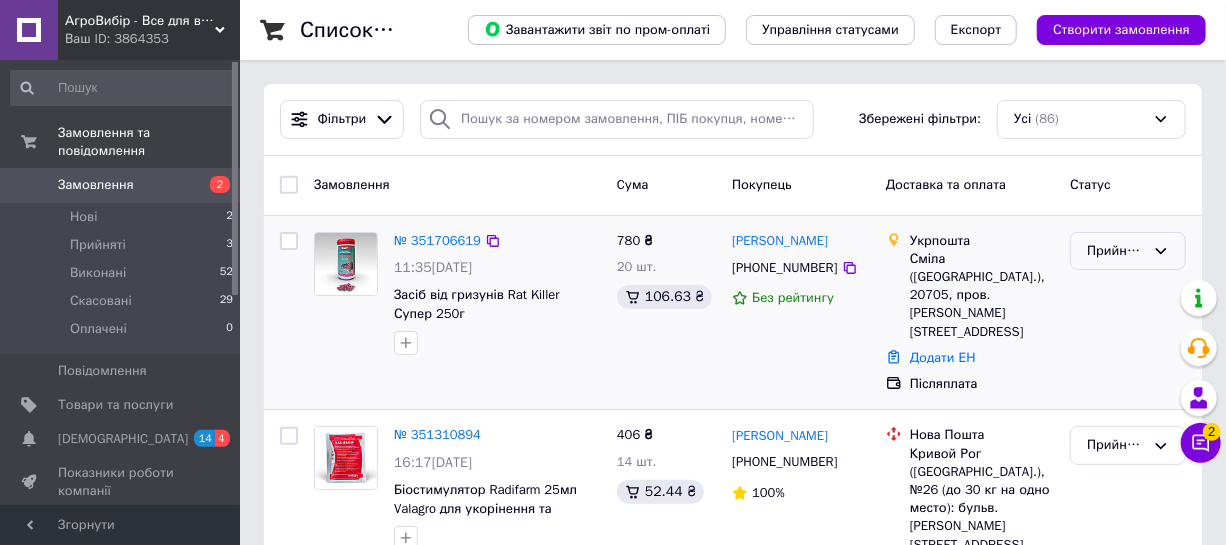 click on "Прийнято" at bounding box center (1116, 251) 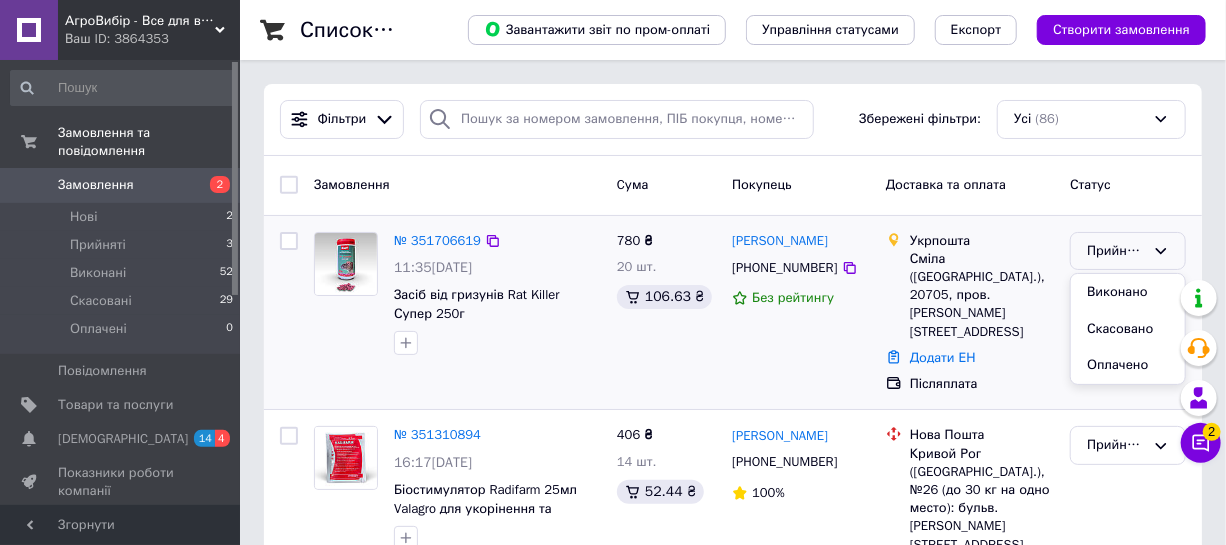 click on "Прийнято" at bounding box center (1116, 251) 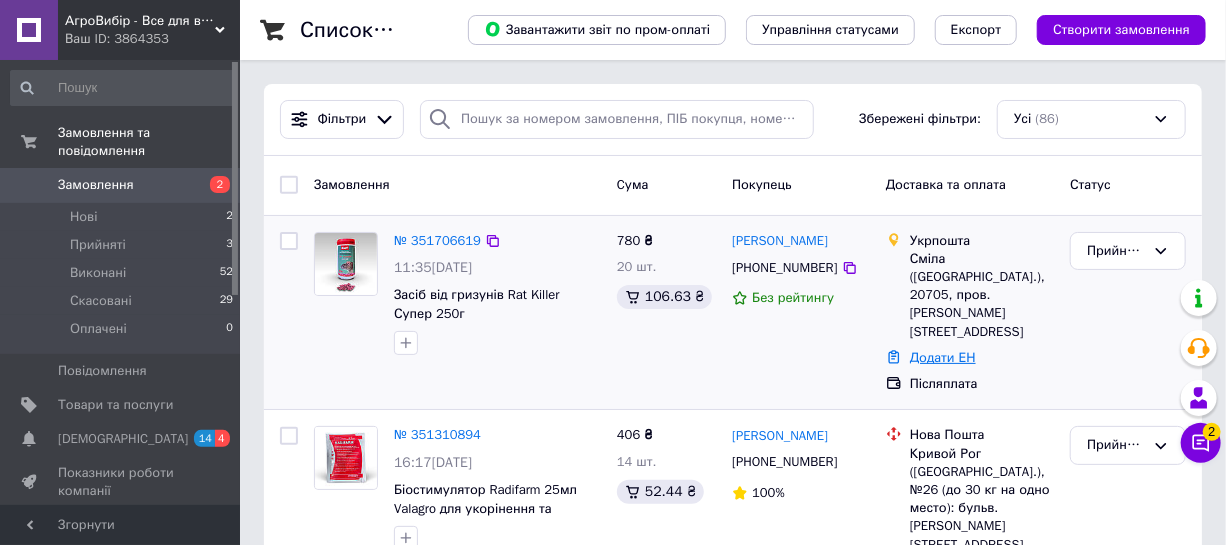 click on "Додати ЕН" at bounding box center (943, 357) 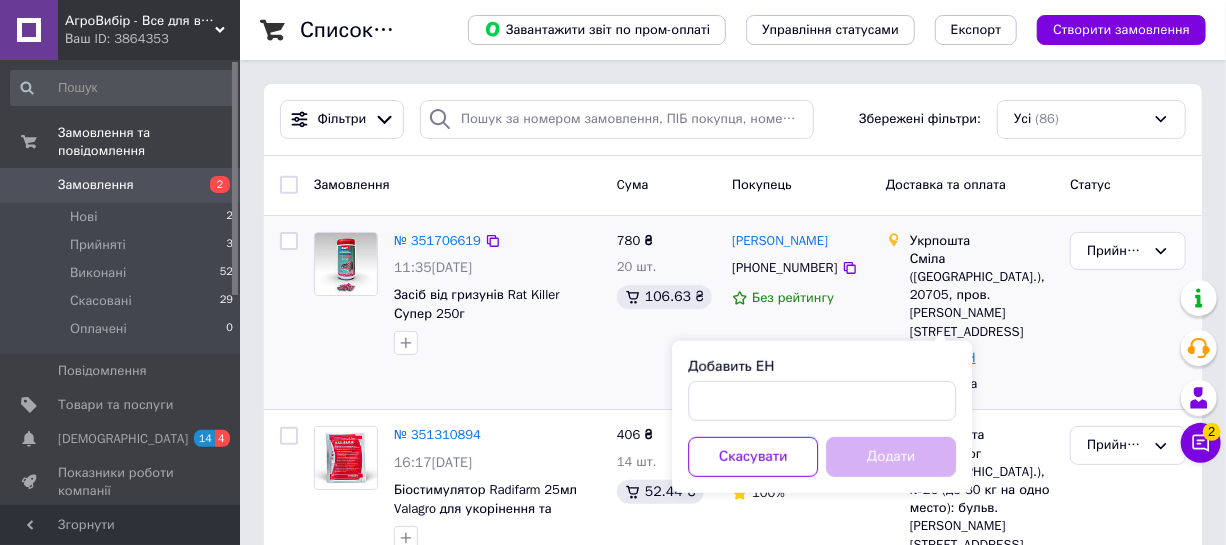 click on "Додати ЕН" at bounding box center [943, 357] 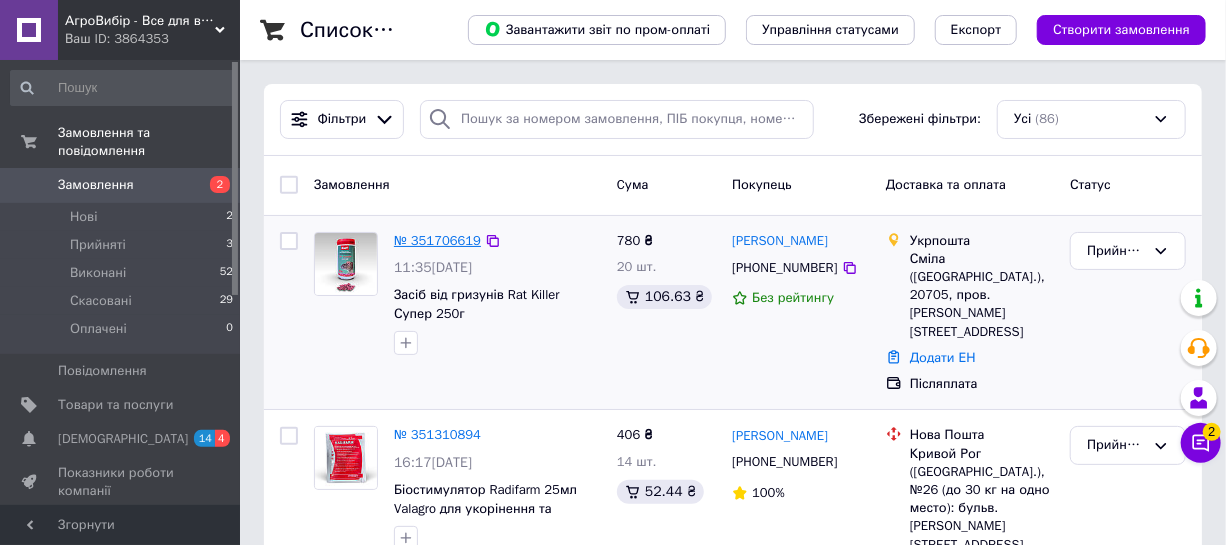 click on "№ 351706619" at bounding box center (437, 240) 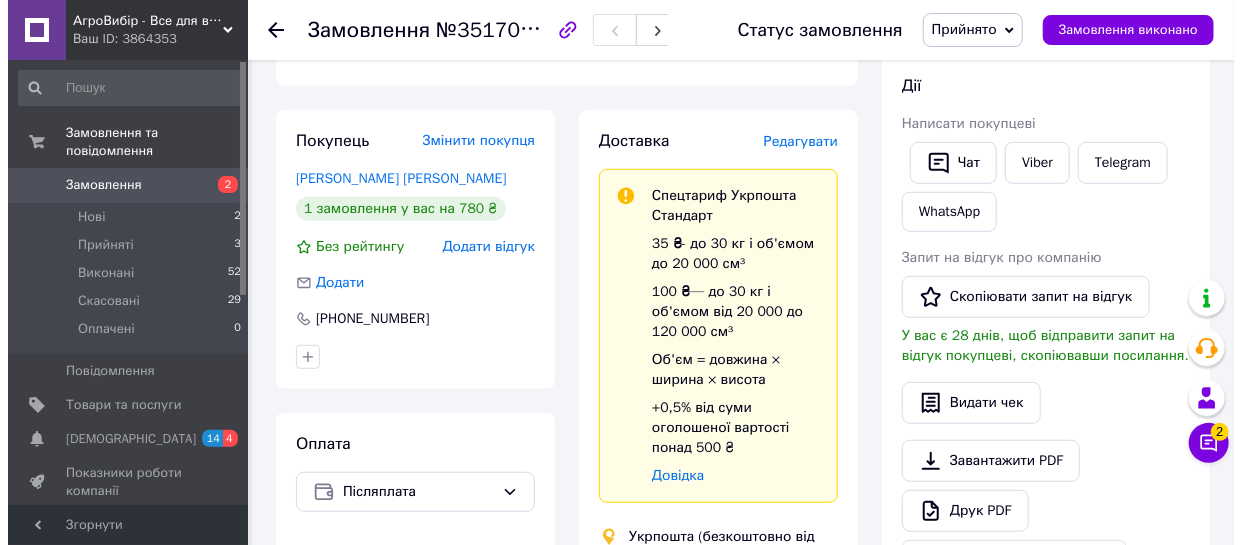 scroll, scrollTop: 363, scrollLeft: 0, axis: vertical 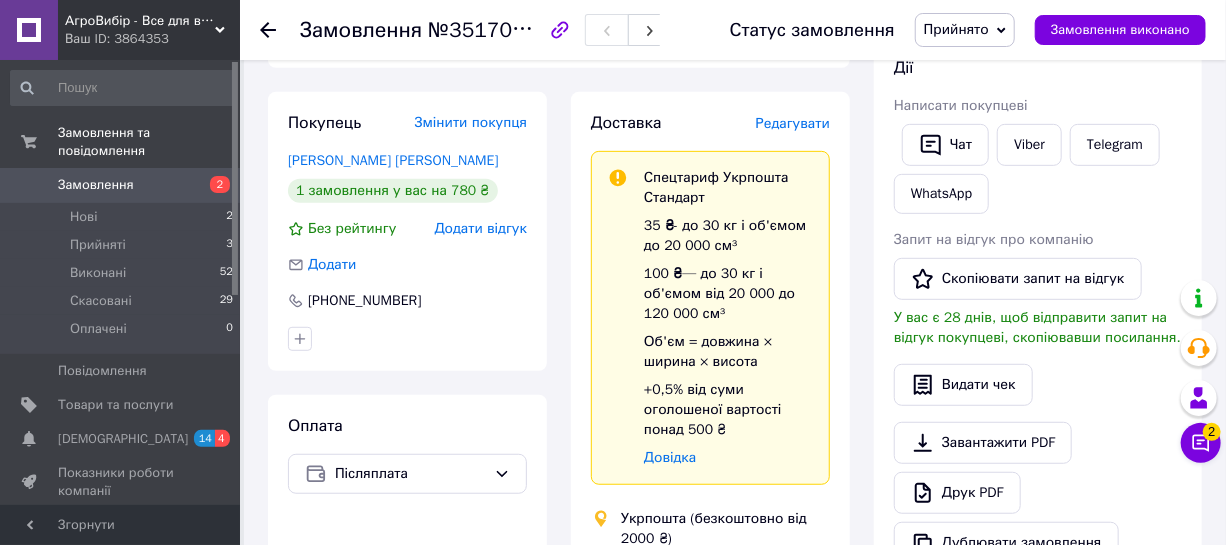 click on "Редагувати" at bounding box center (793, 123) 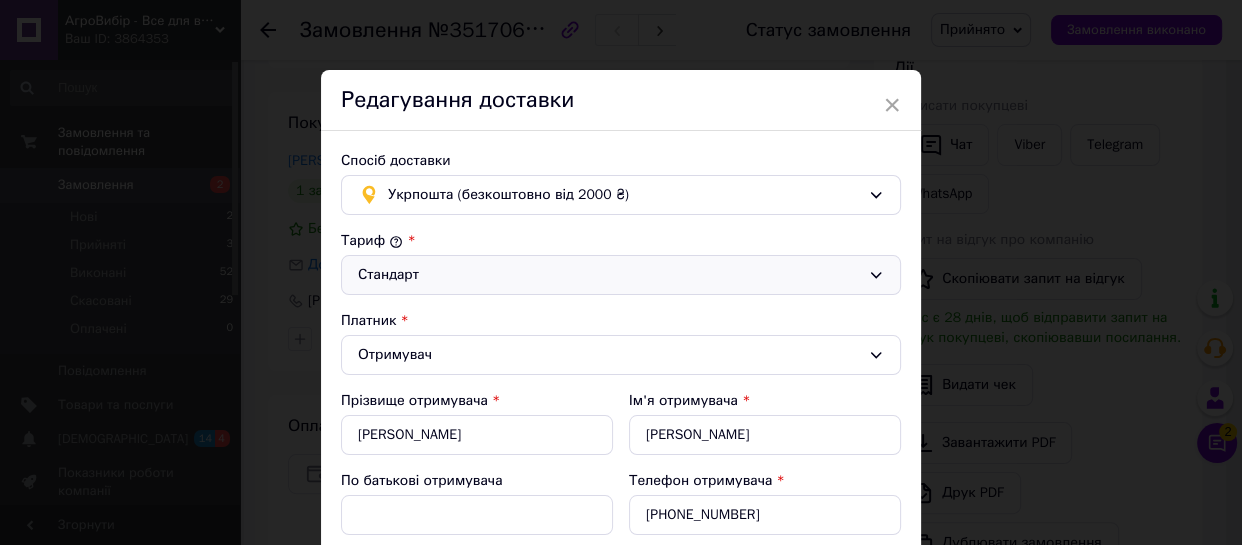 click on "Стандарт" at bounding box center [609, 275] 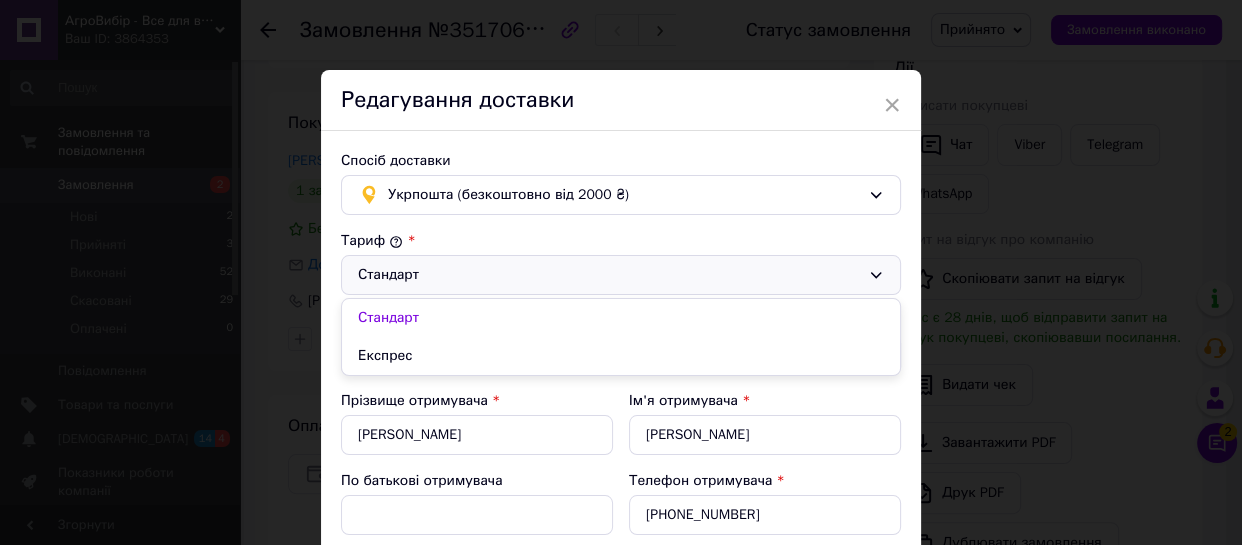 click on "Стандарт" at bounding box center (609, 275) 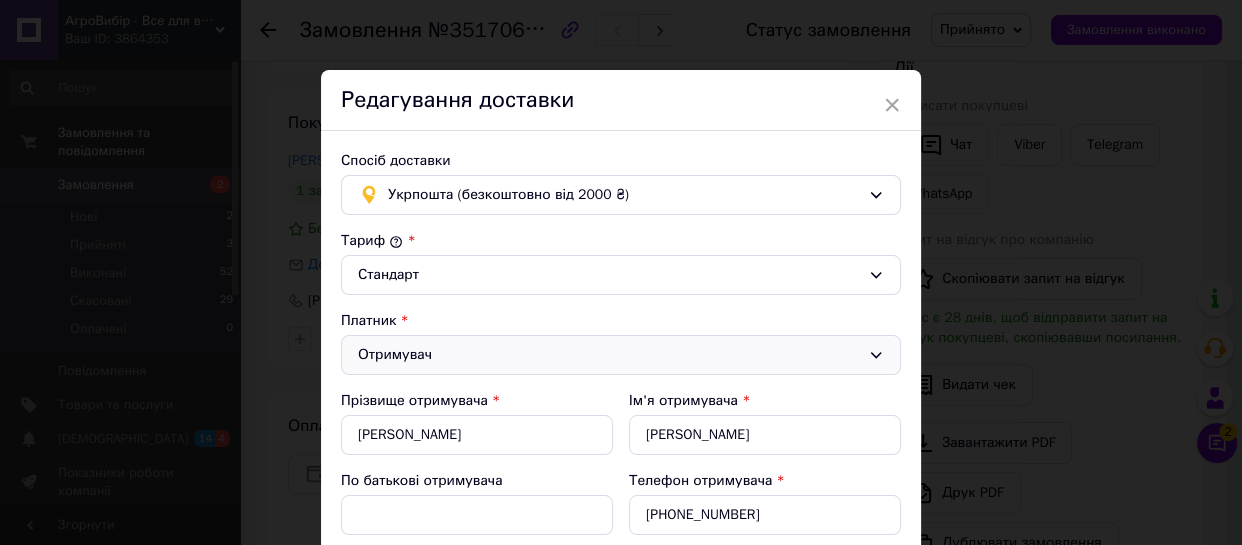 click on "Отримувач" at bounding box center [609, 355] 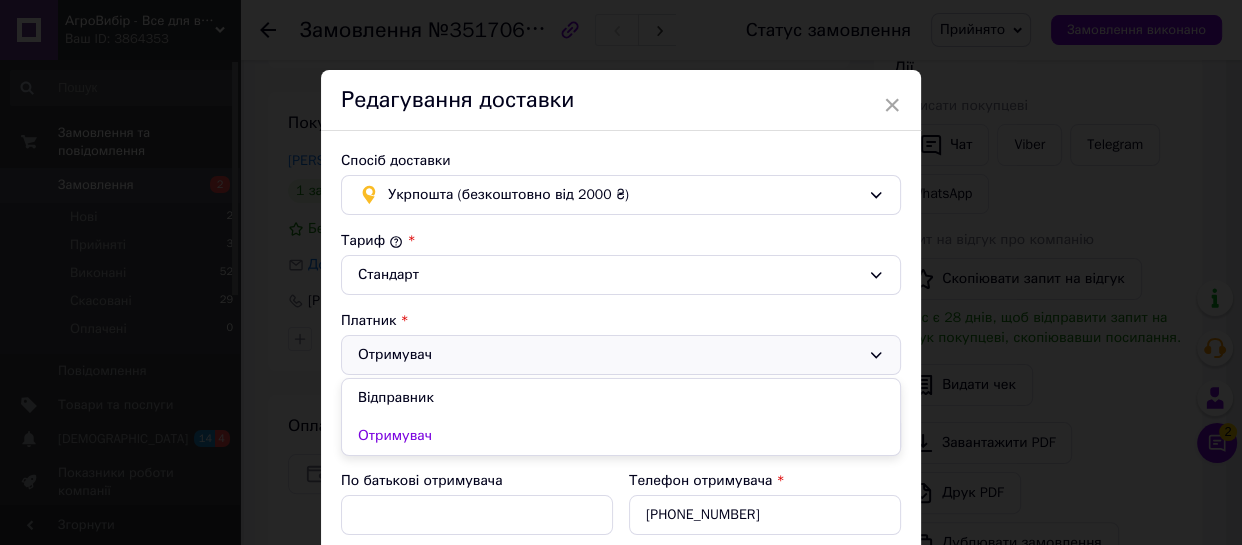 click on "Отримувач" at bounding box center [609, 355] 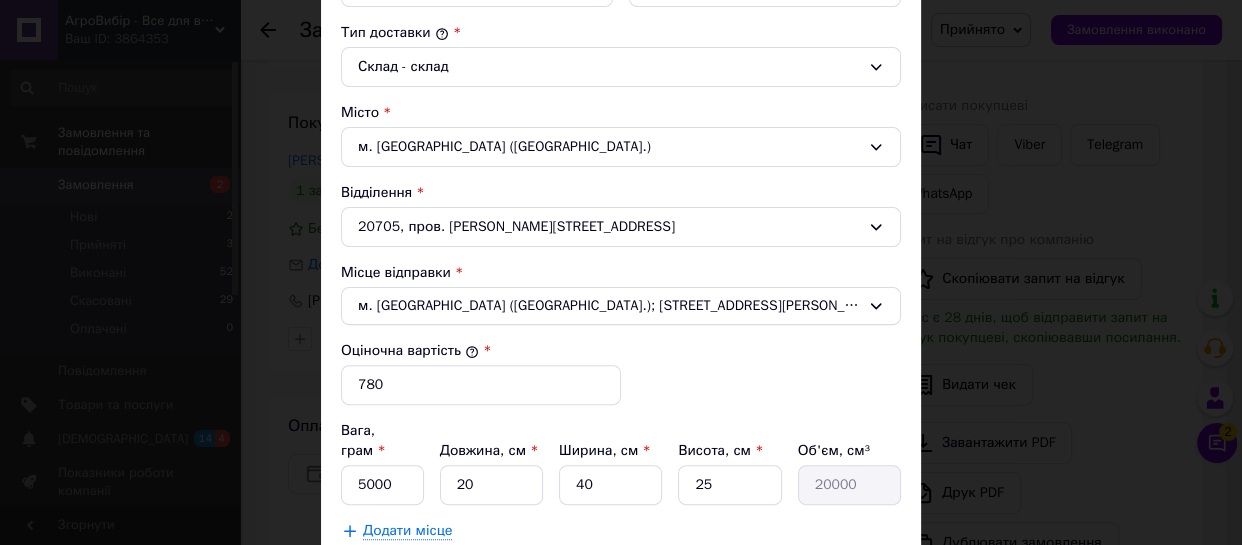 scroll, scrollTop: 545, scrollLeft: 0, axis: vertical 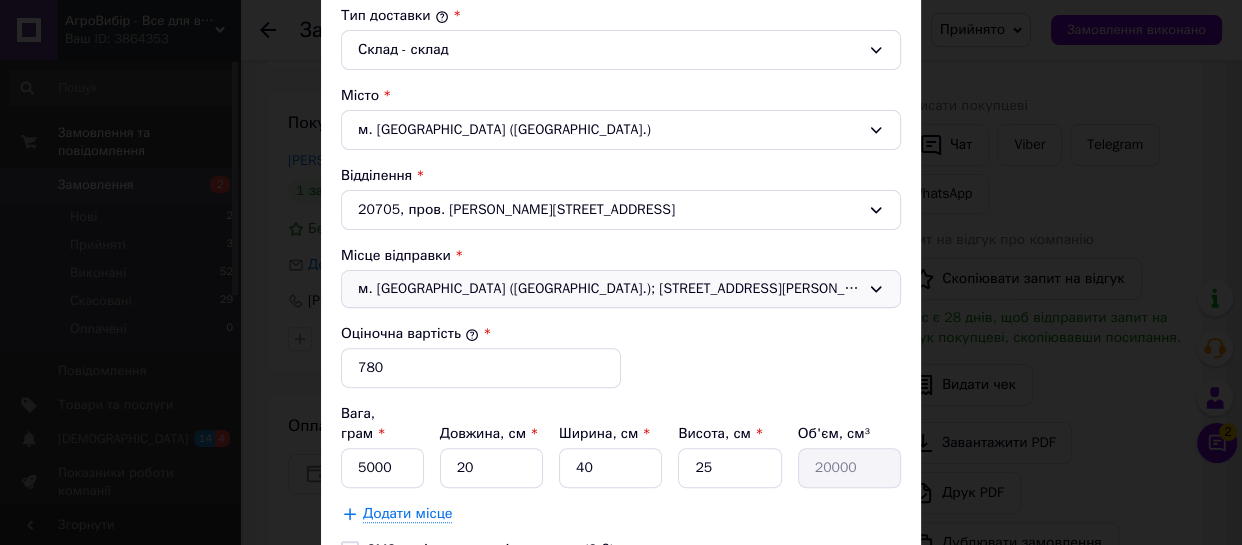 click on "м. [GEOGRAPHIC_DATA] ([GEOGRAPHIC_DATA].); [STREET_ADDRESS][PERSON_NAME]" at bounding box center [621, 289] 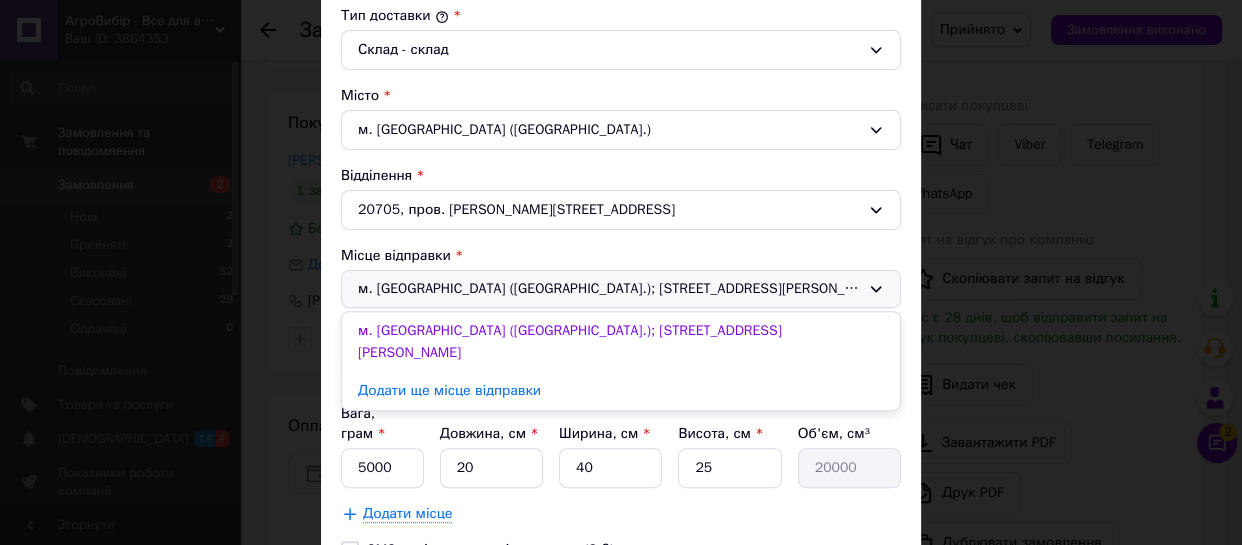 click on "м. [GEOGRAPHIC_DATA] (Хмельницька обл.); 29024, проїзд [PERSON_NAME], 7 м. [GEOGRAPHIC_DATA] (Хмельницька обл.); 29024, проїзд Панаса Мирного, 7 Додати ще місце відправки" at bounding box center (621, 289) 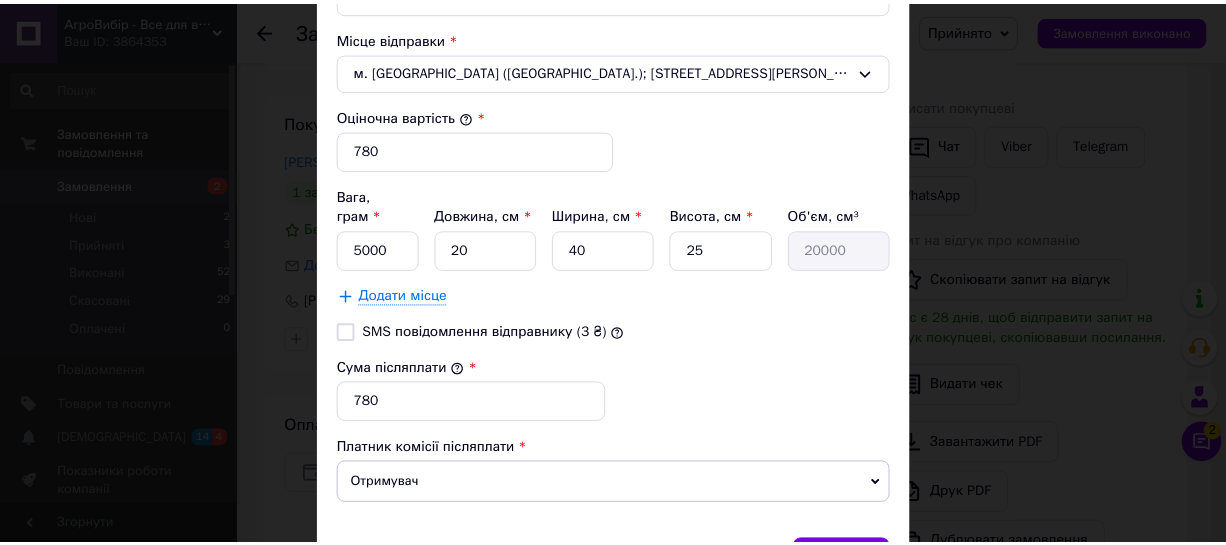 scroll, scrollTop: 818, scrollLeft: 0, axis: vertical 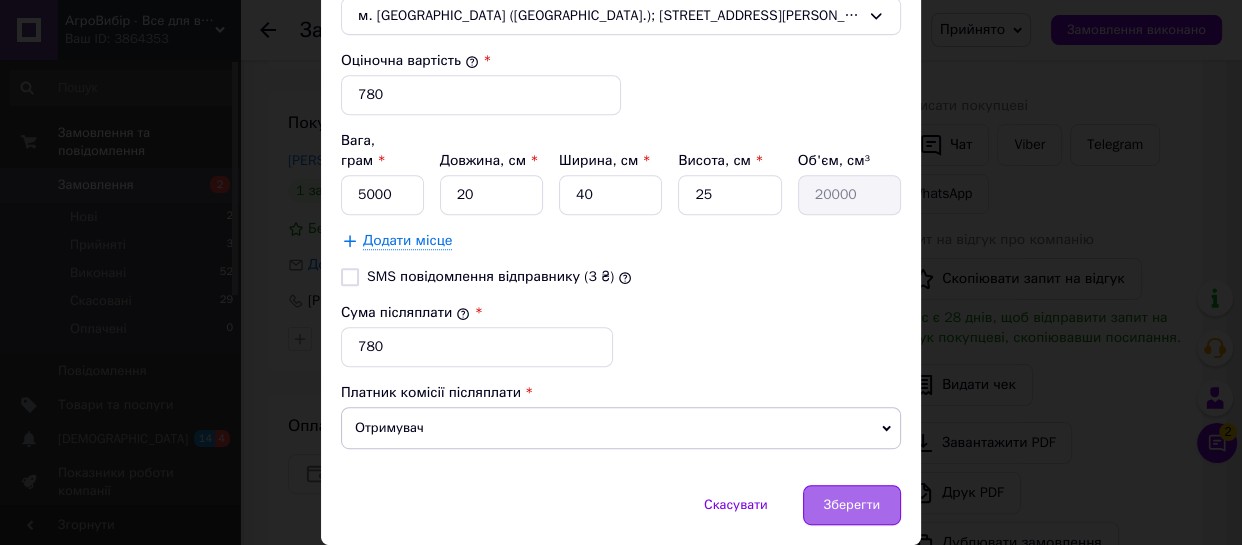 click on "Зберегти" at bounding box center (852, 505) 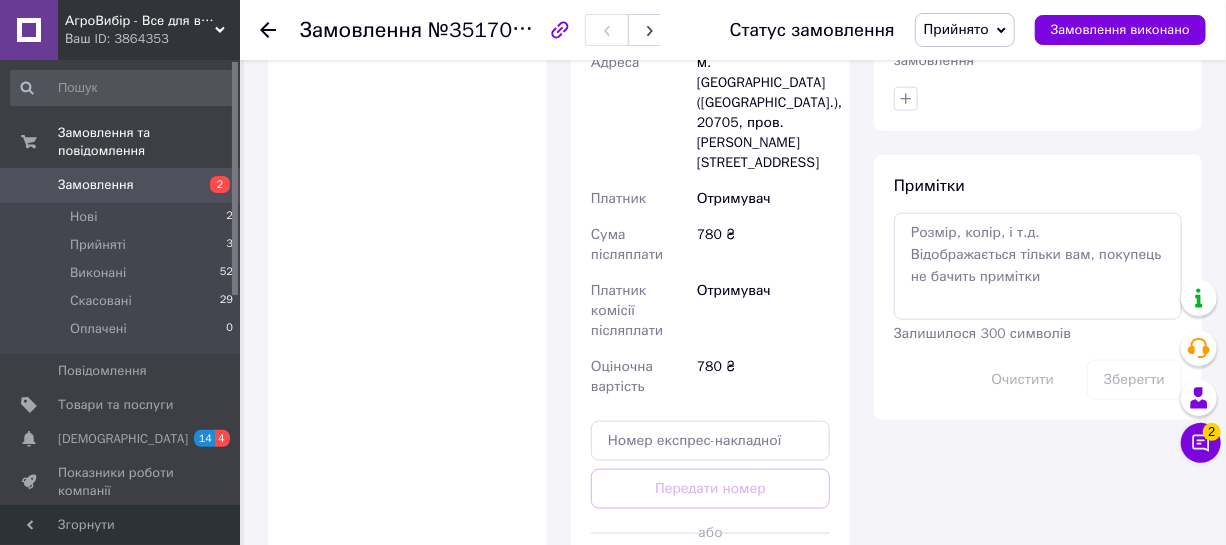 scroll, scrollTop: 1090, scrollLeft: 0, axis: vertical 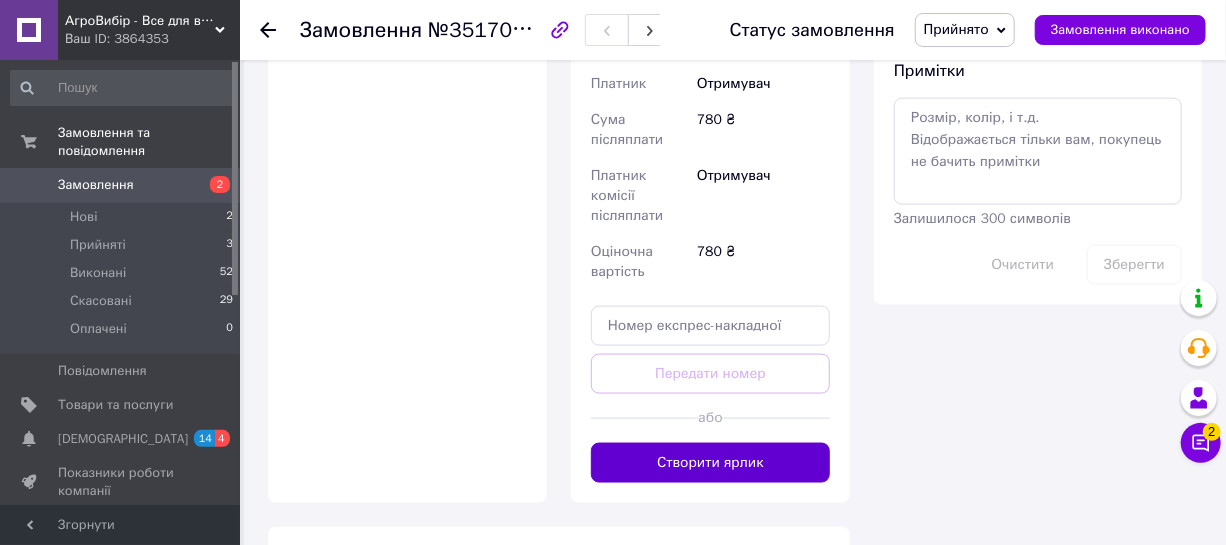 click on "Створити ярлик" at bounding box center [710, 463] 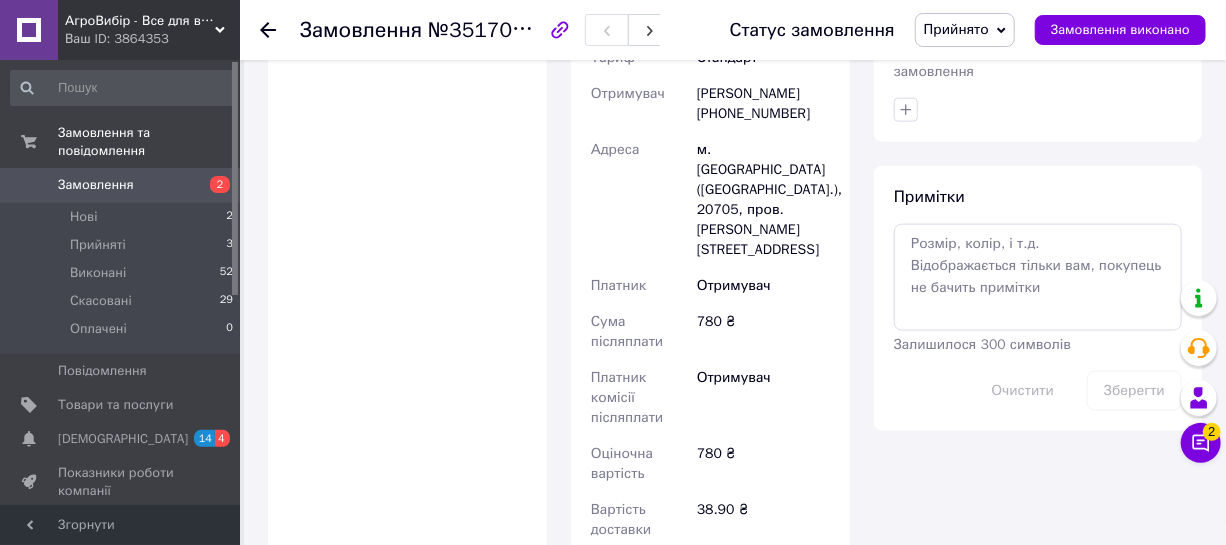 scroll, scrollTop: 1272, scrollLeft: 0, axis: vertical 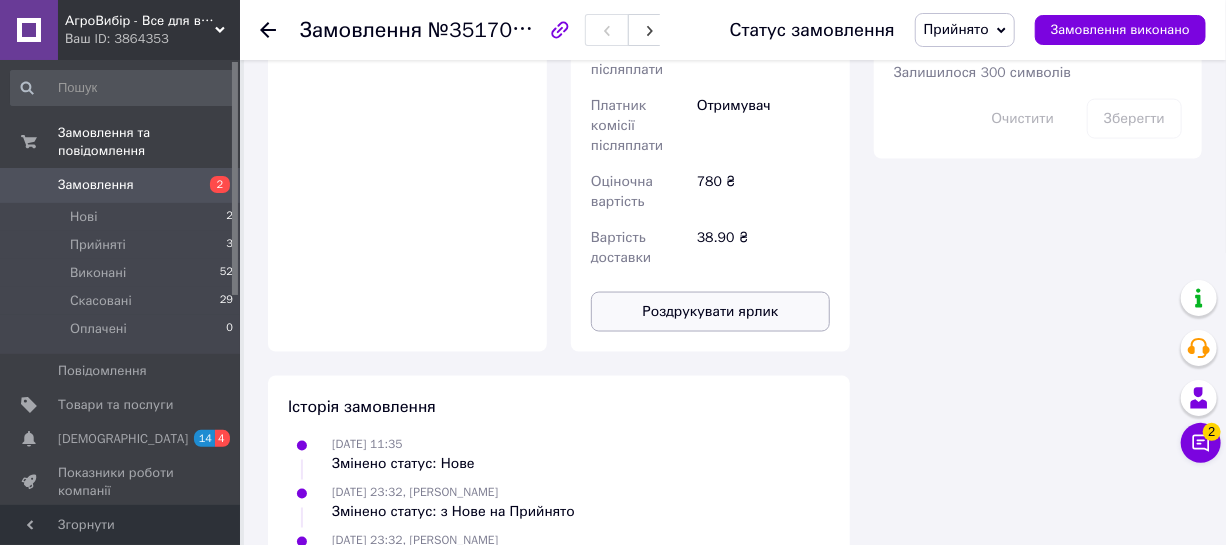 click on "Роздрукувати ярлик" at bounding box center [710, 312] 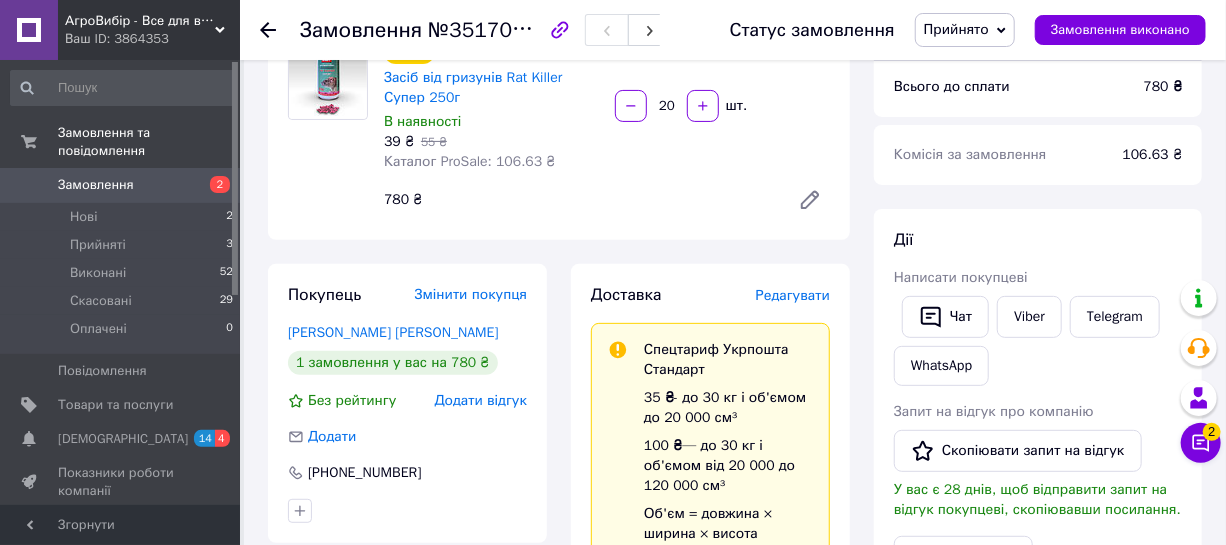 scroll, scrollTop: 181, scrollLeft: 0, axis: vertical 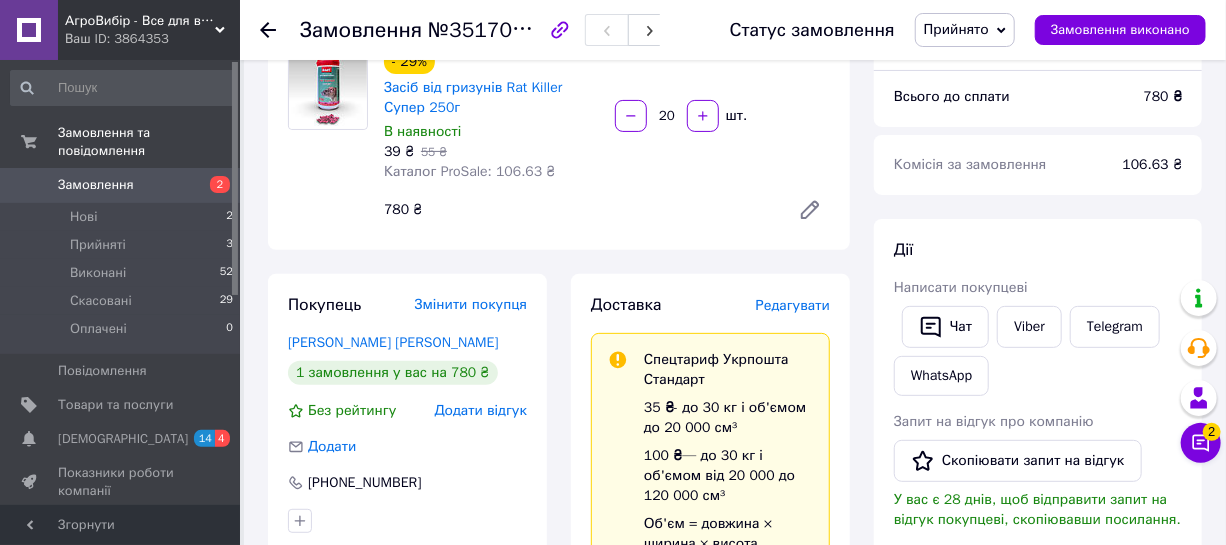 click 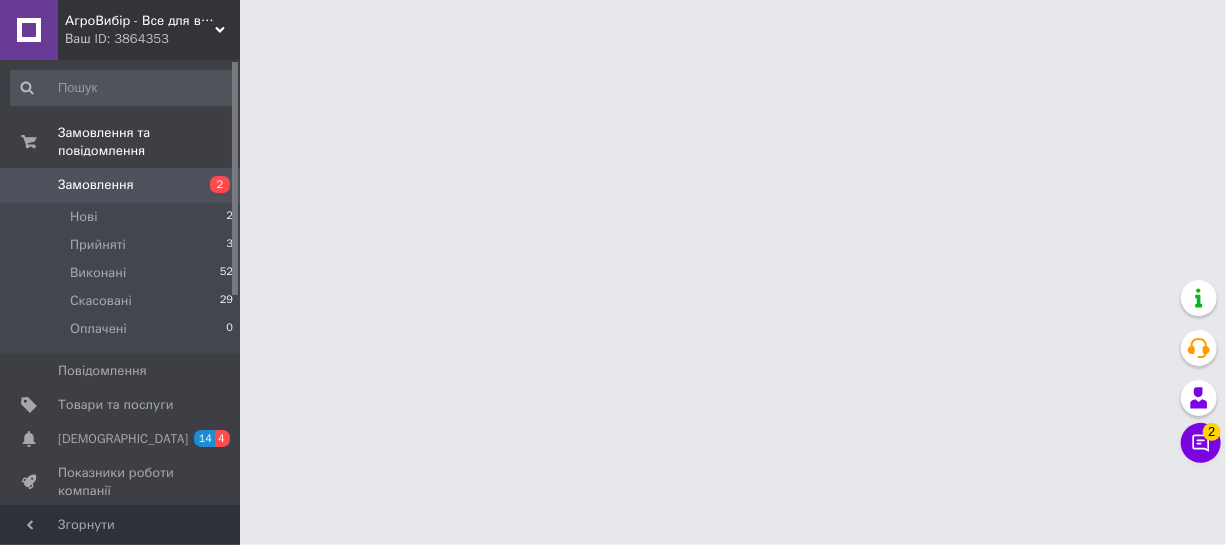 scroll, scrollTop: 0, scrollLeft: 0, axis: both 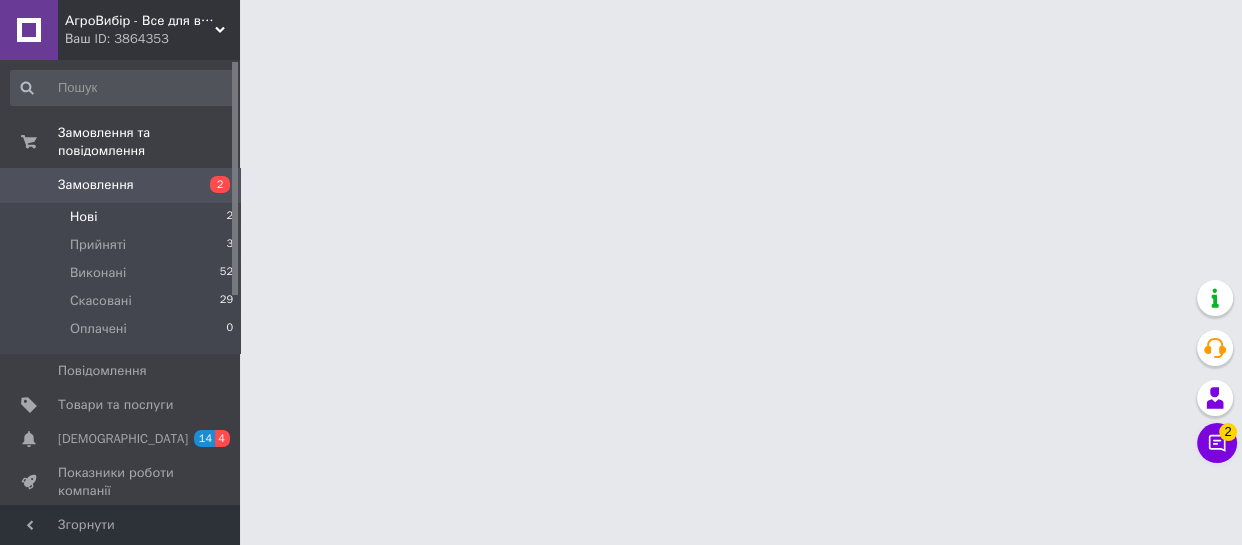 click on "Нові 2" at bounding box center (122, 217) 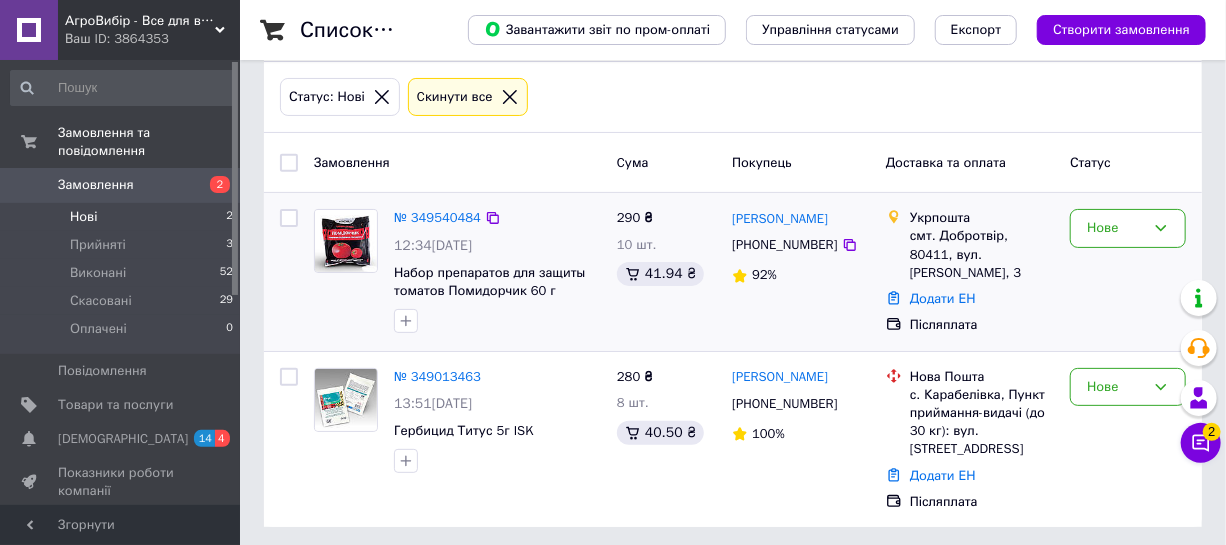 scroll, scrollTop: 97, scrollLeft: 0, axis: vertical 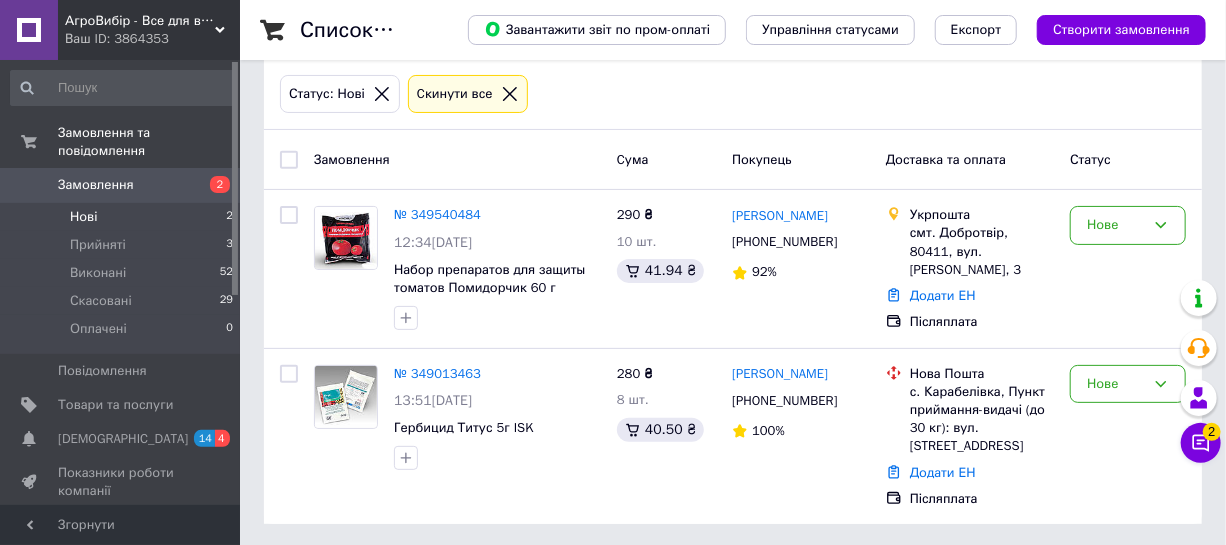 click 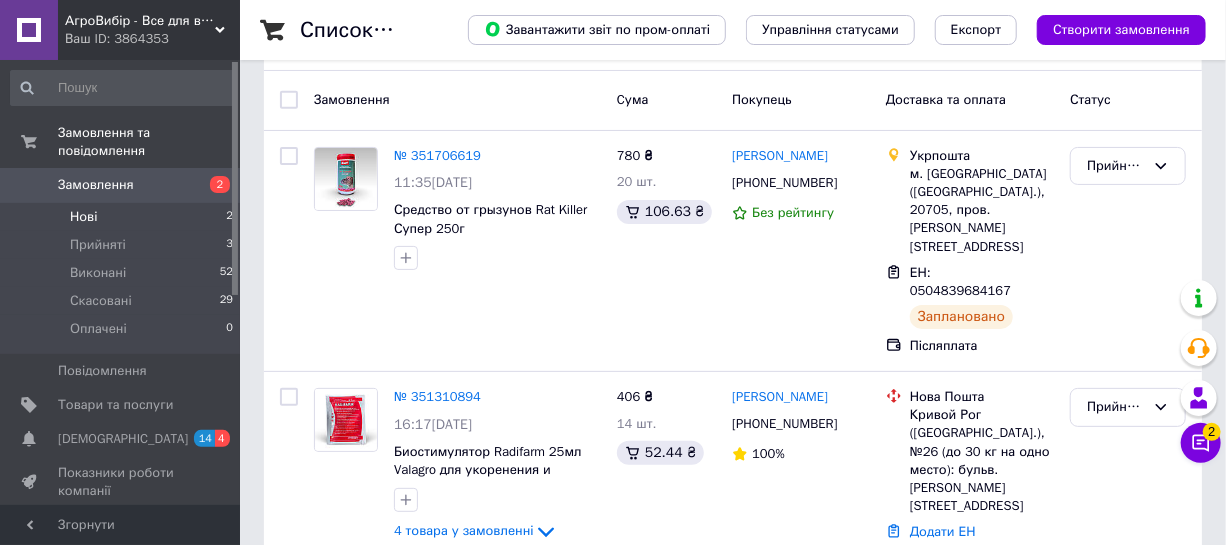 scroll, scrollTop: 90, scrollLeft: 0, axis: vertical 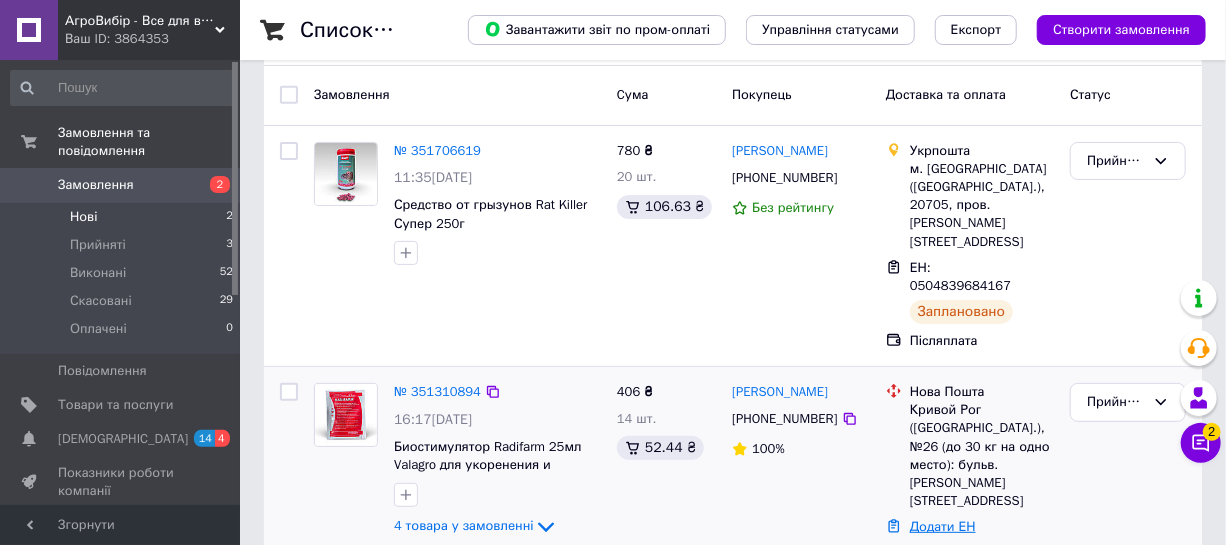 click on "Додати ЕН" at bounding box center (943, 526) 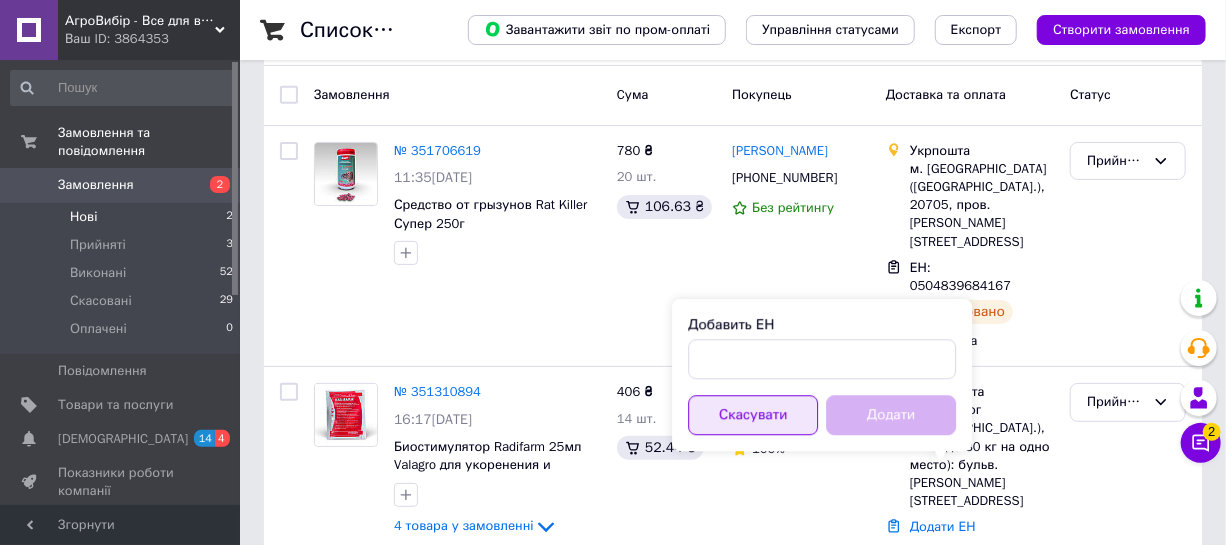 click on "Скасувати" at bounding box center [753, 415] 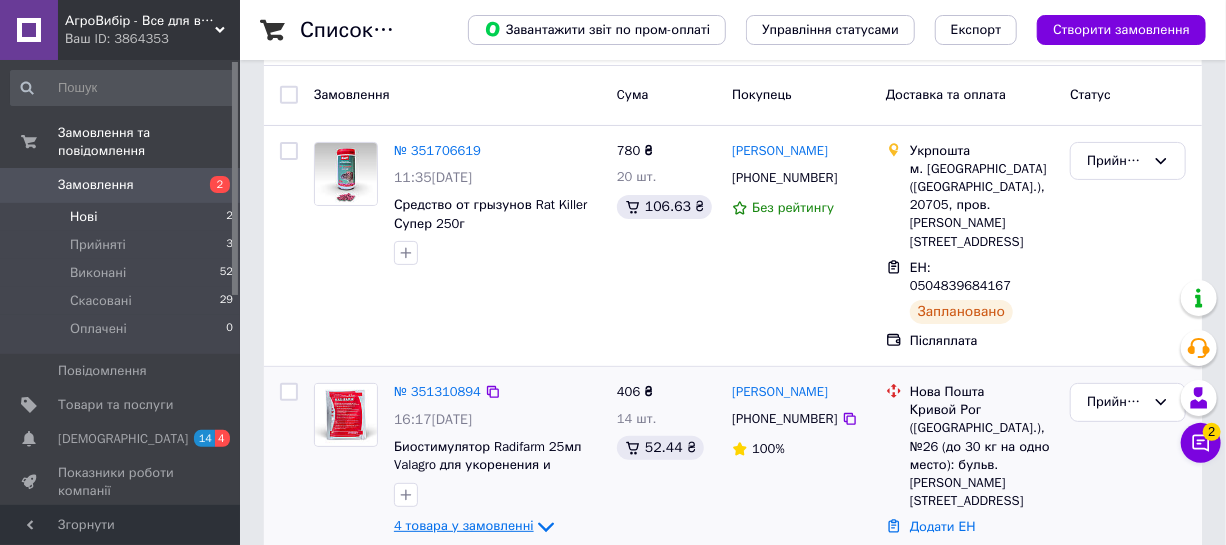 click on "4 товара у замовленні" at bounding box center (464, 525) 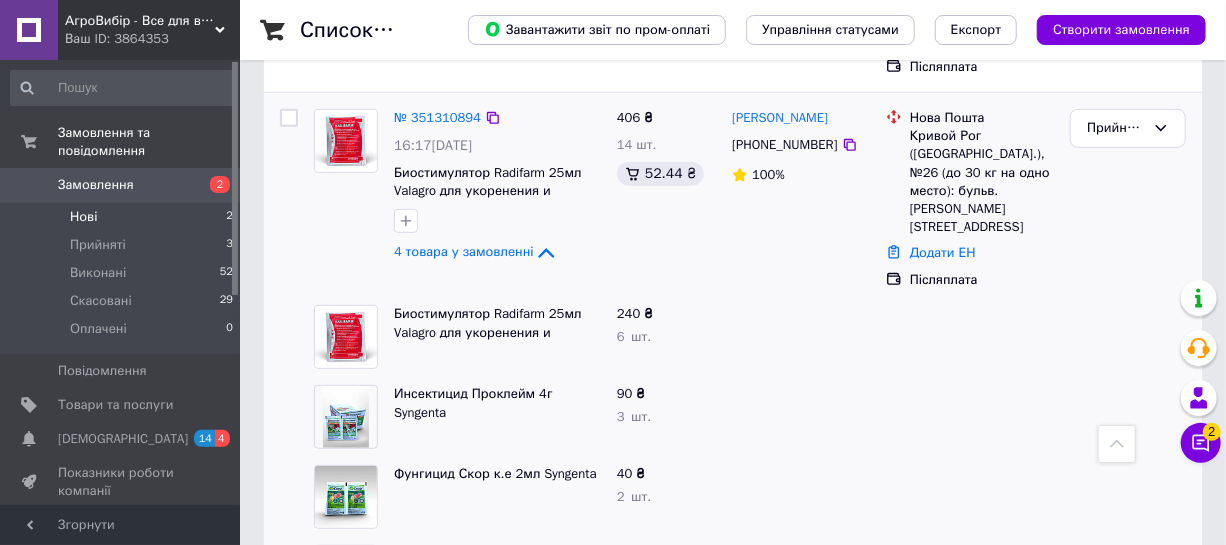 scroll, scrollTop: 363, scrollLeft: 0, axis: vertical 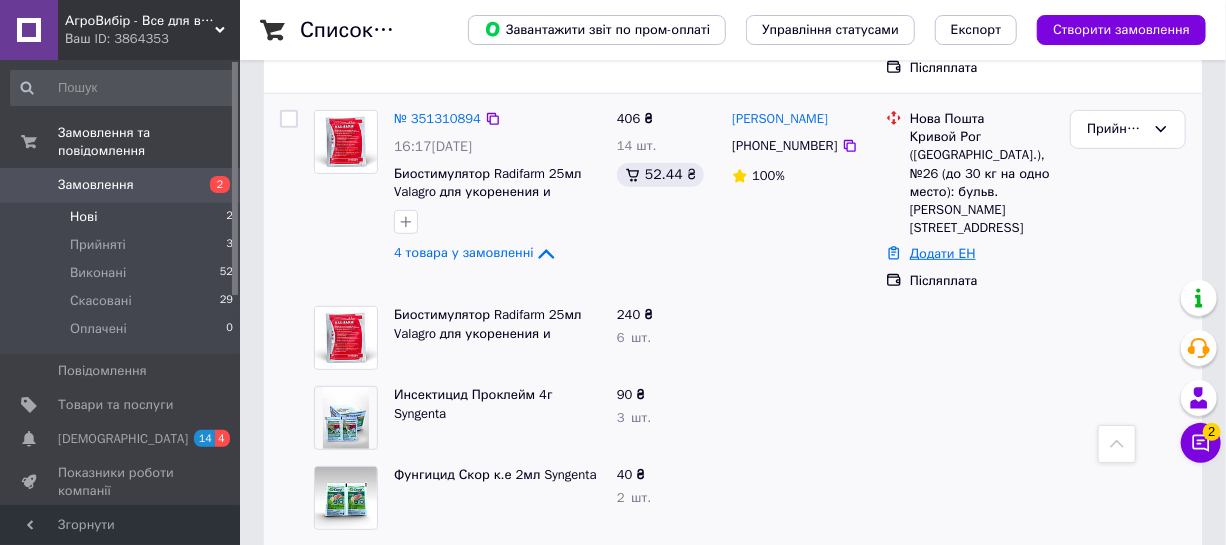 click on "Додати ЕН" at bounding box center [943, 253] 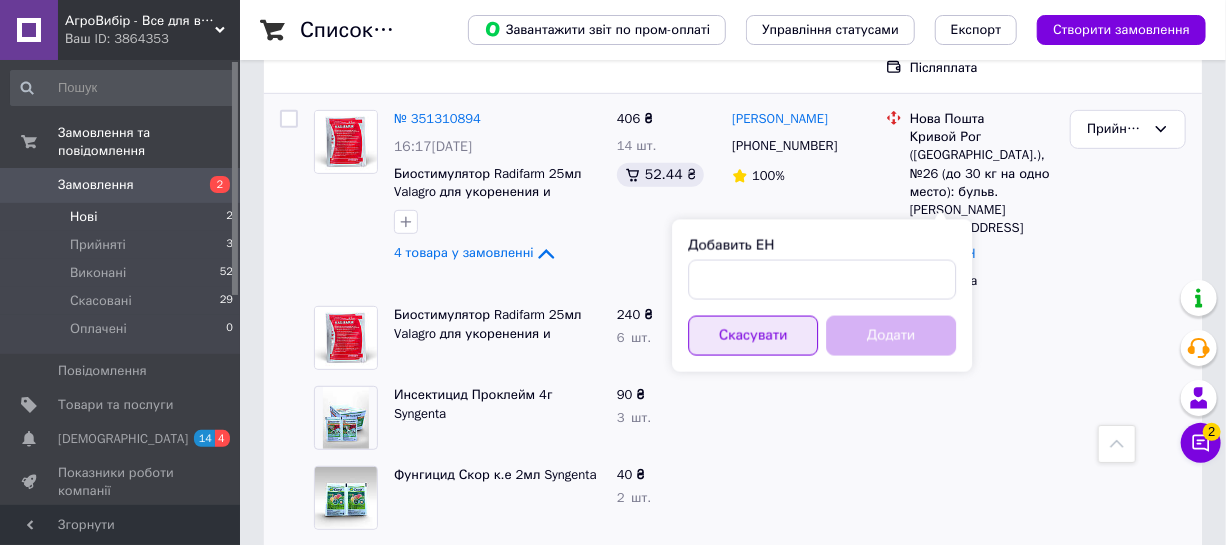 click on "Скасувати" at bounding box center (753, 336) 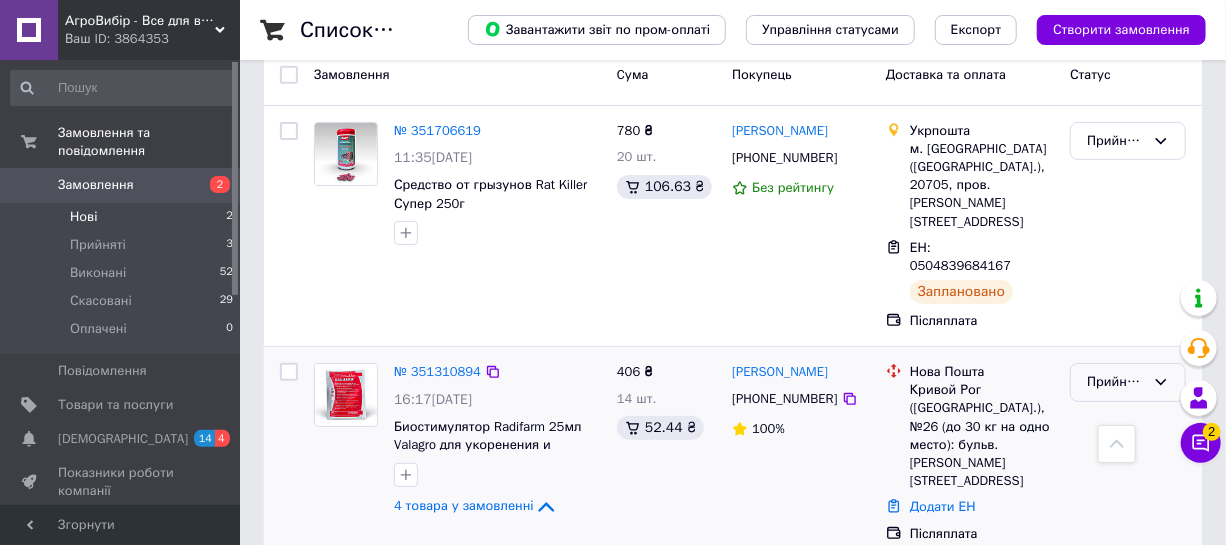scroll, scrollTop: 90, scrollLeft: 0, axis: vertical 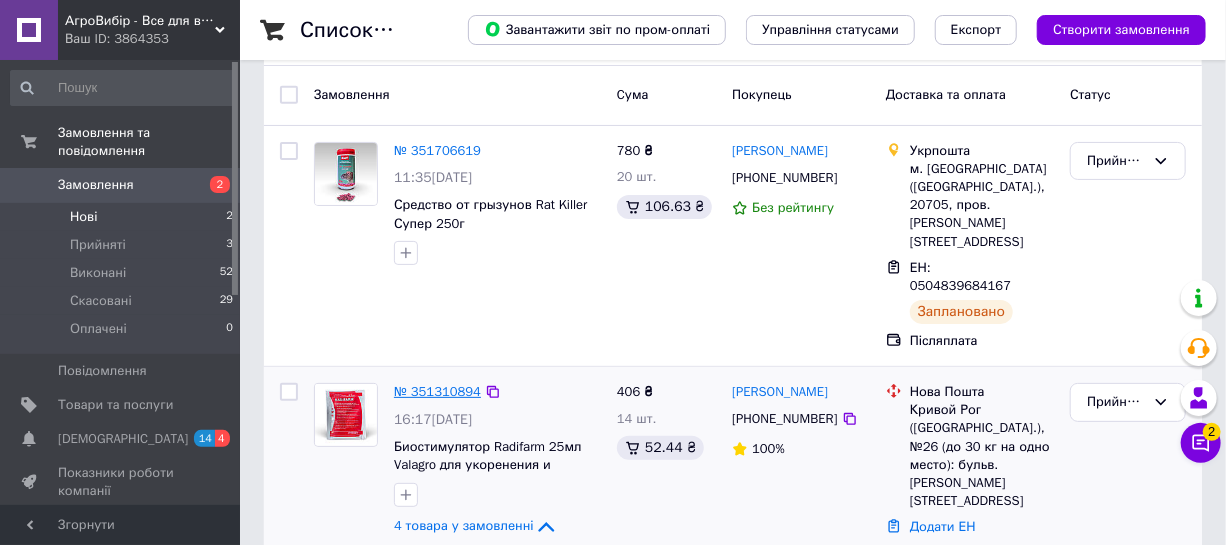 click on "№ 351310894" at bounding box center (437, 391) 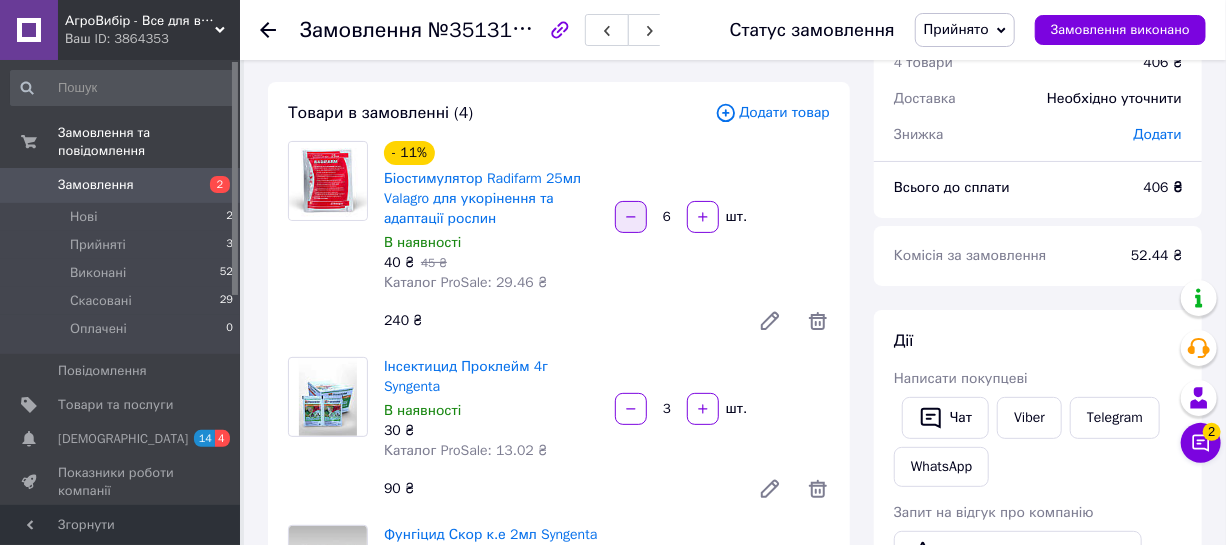click at bounding box center (631, 217) 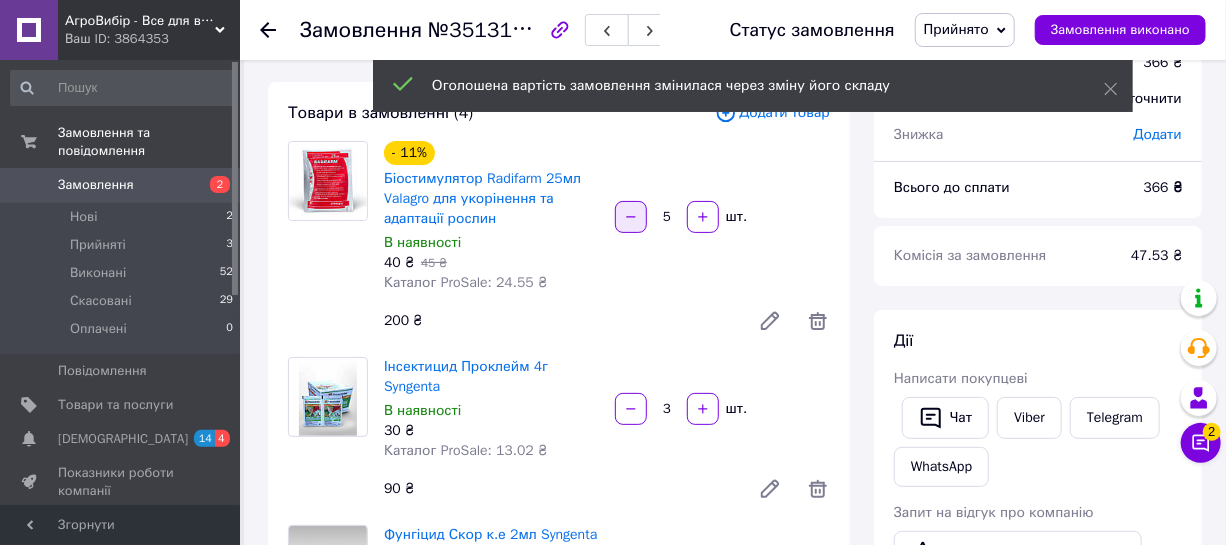 click 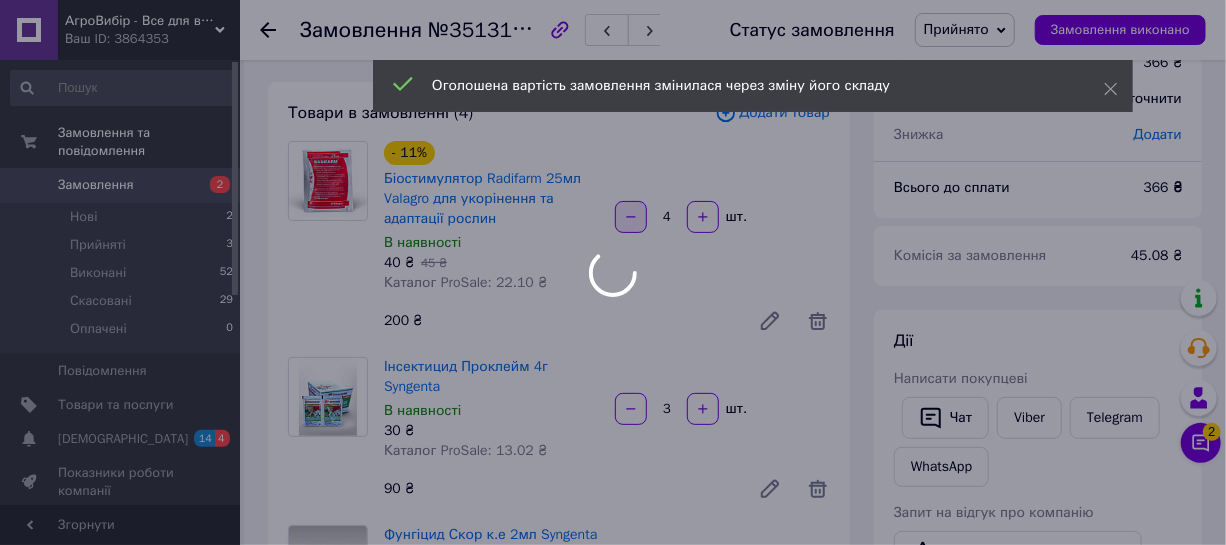 click at bounding box center [613, 272] 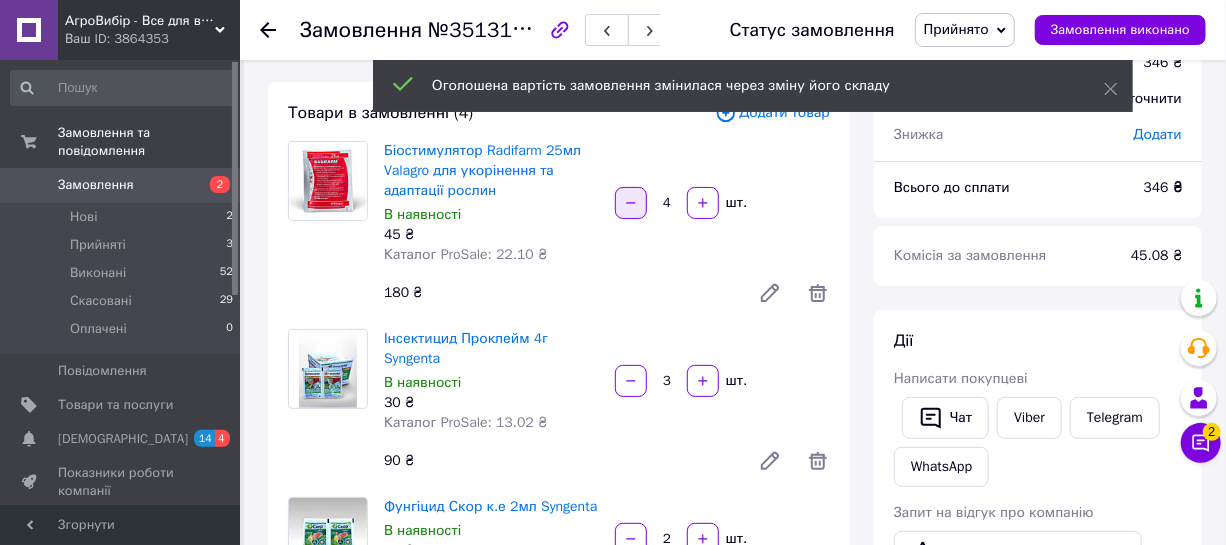 click 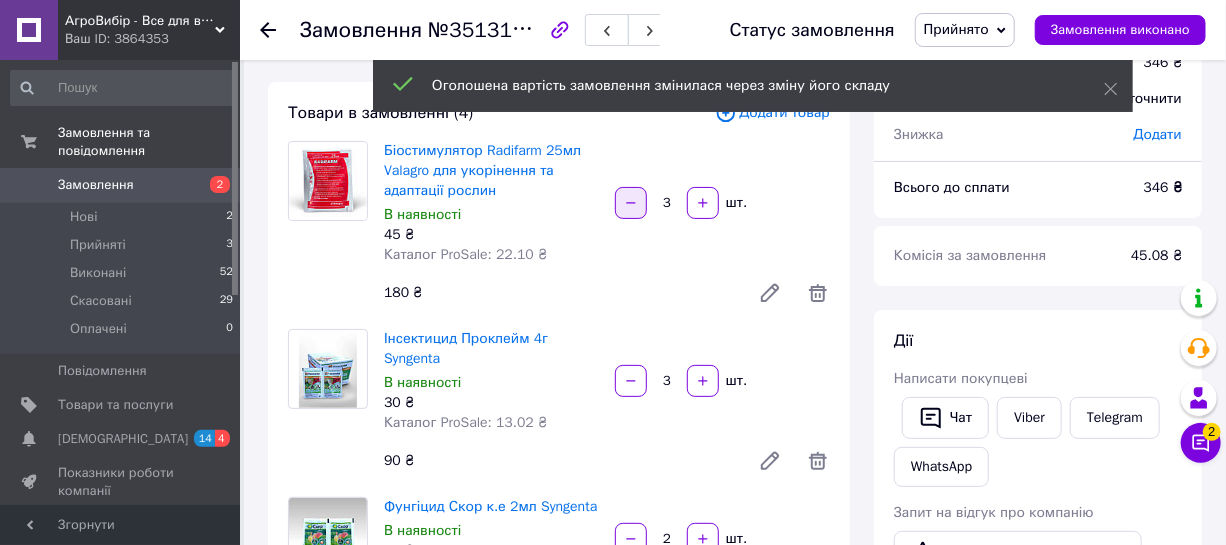 click 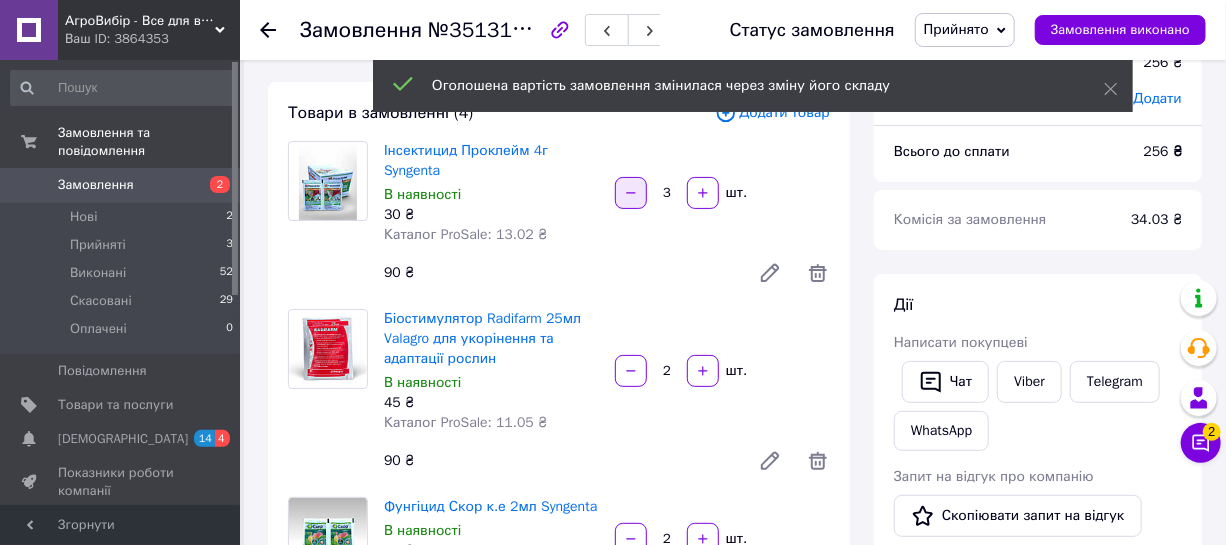 click at bounding box center (631, 193) 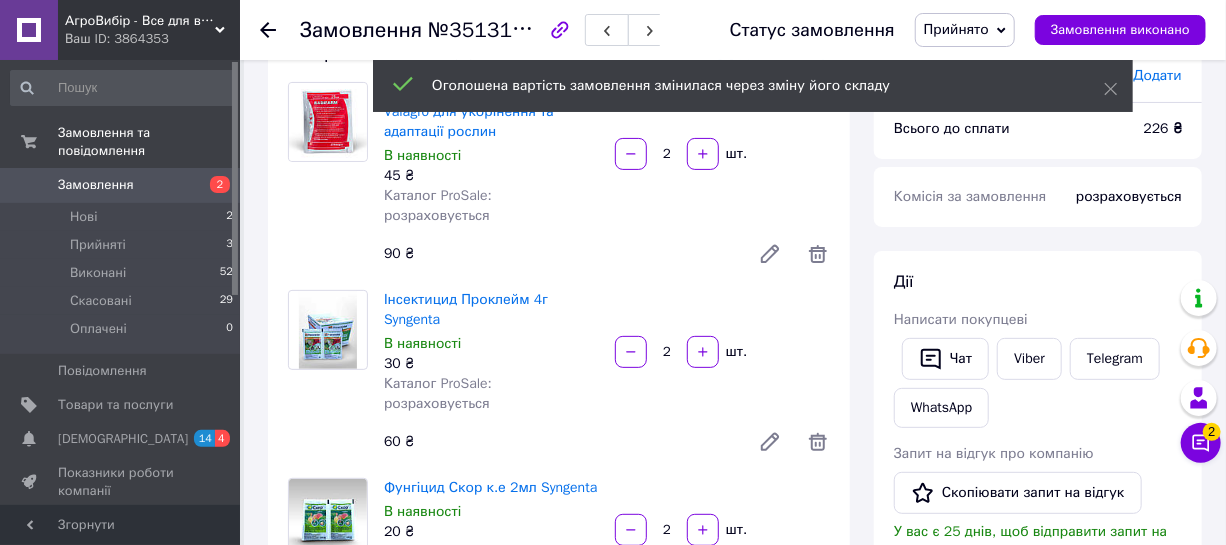 scroll, scrollTop: 181, scrollLeft: 0, axis: vertical 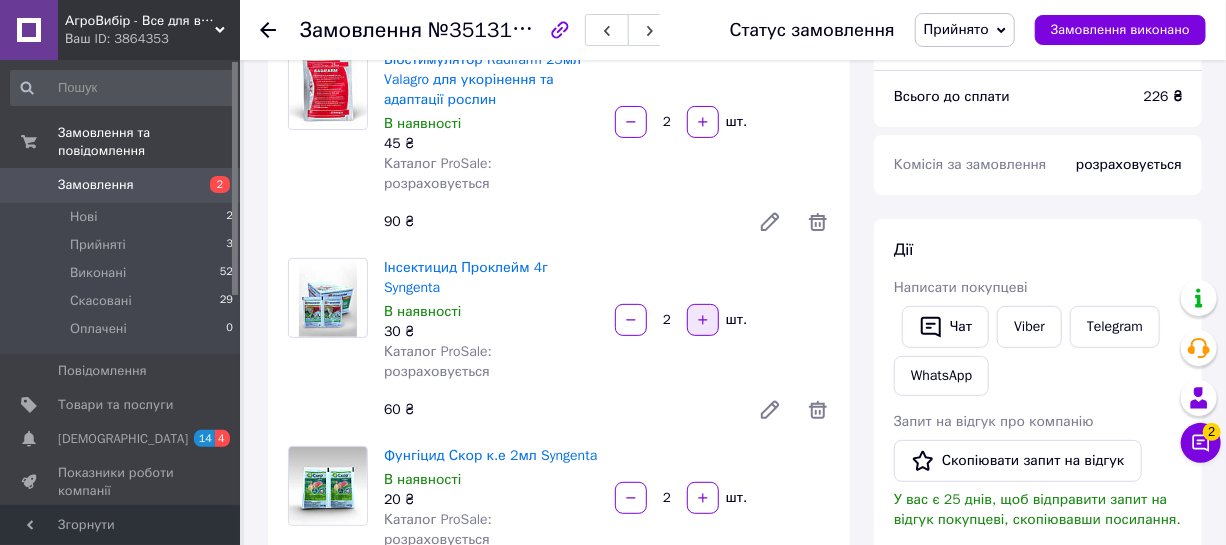 click 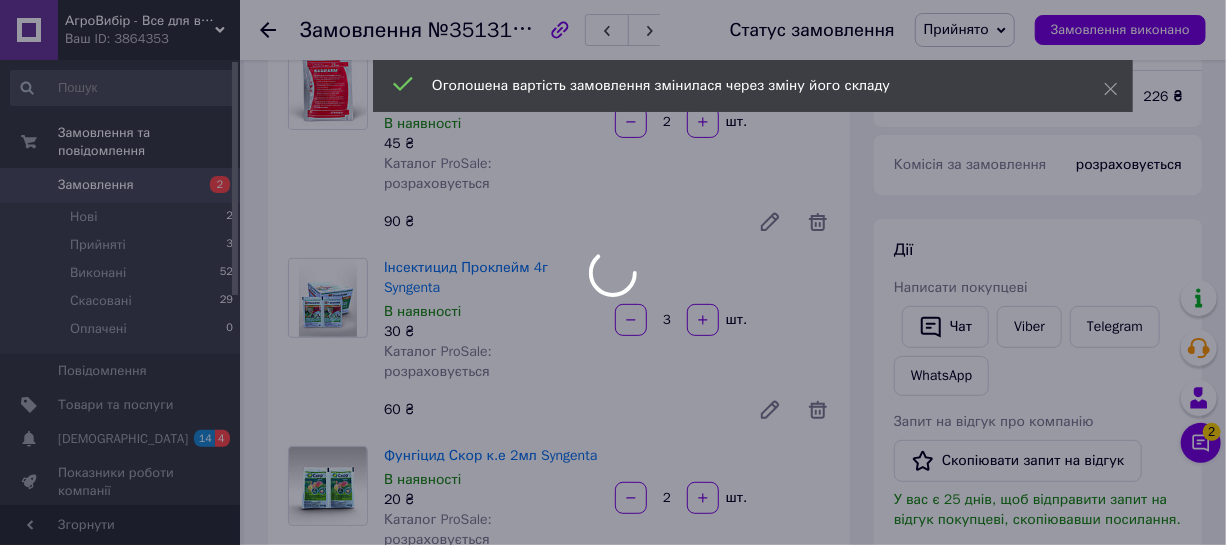 type on "3" 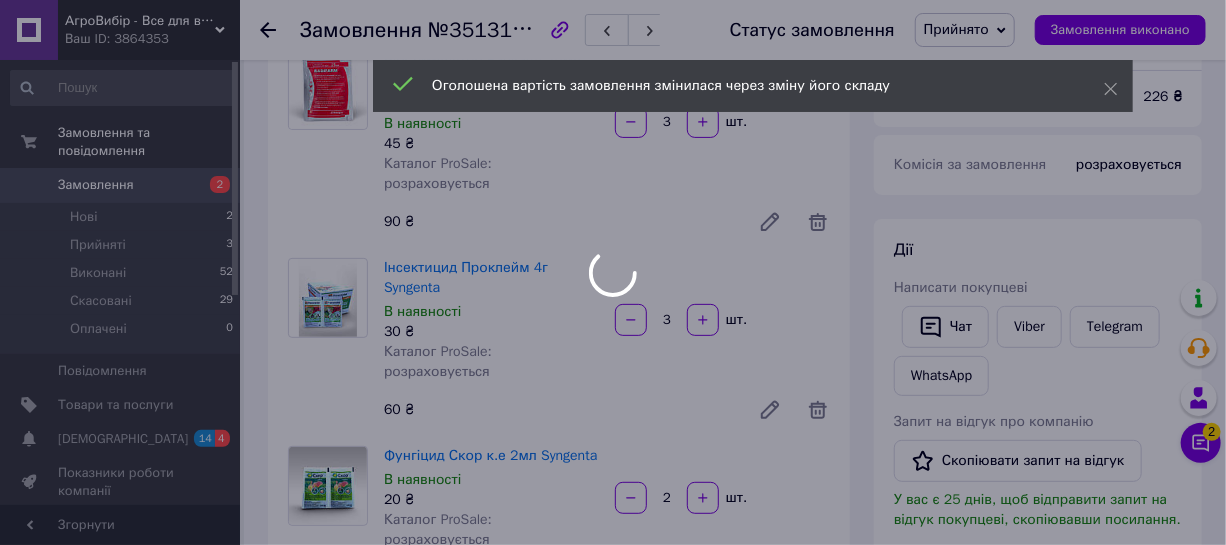 scroll, scrollTop: 48, scrollLeft: 0, axis: vertical 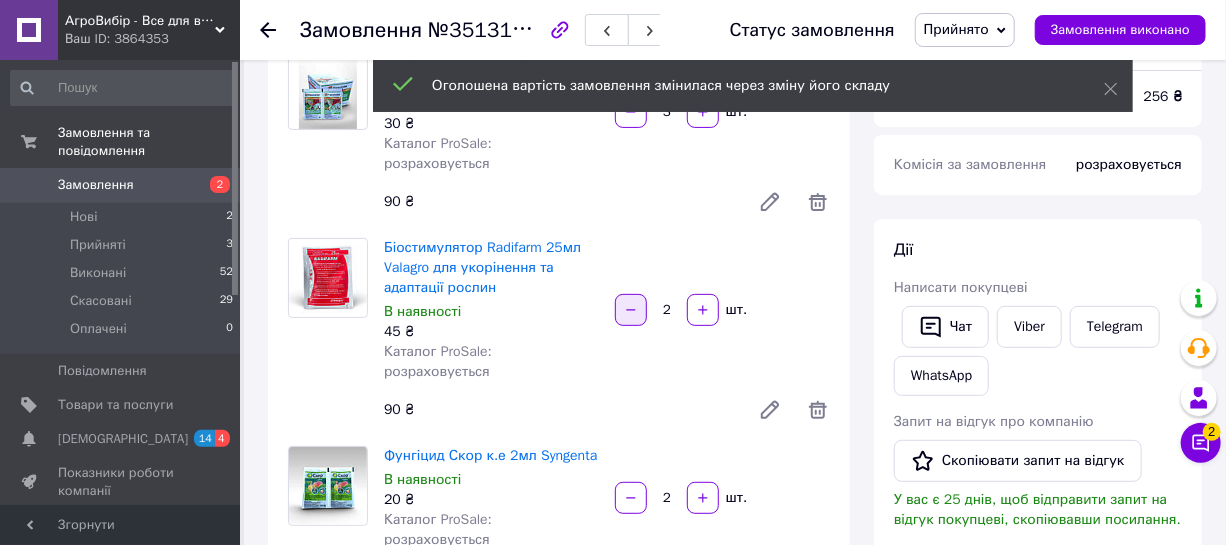 click 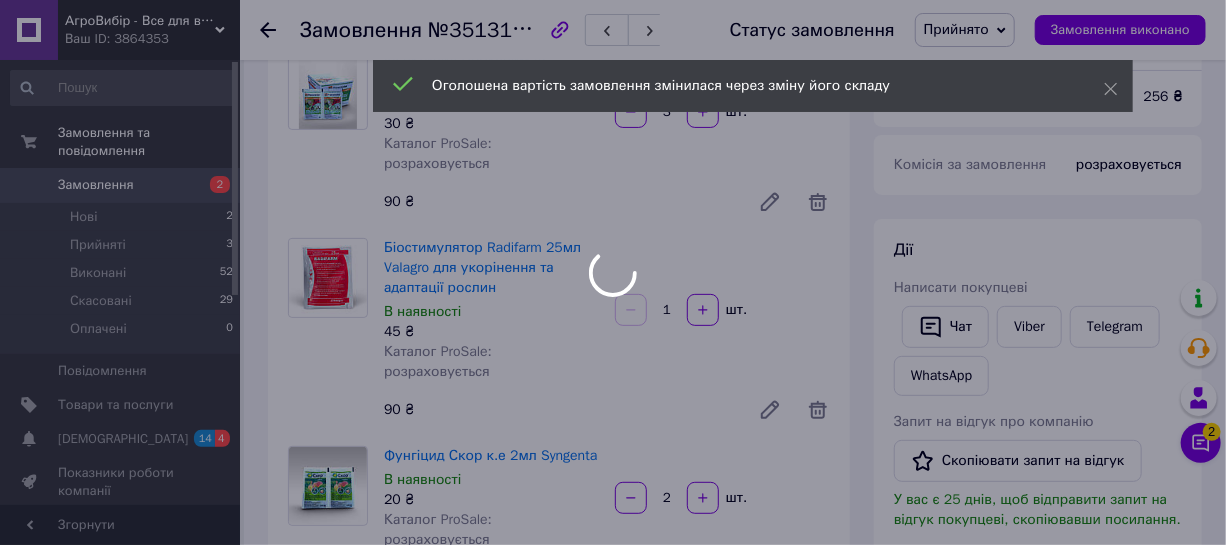 scroll, scrollTop: 163, scrollLeft: 0, axis: vertical 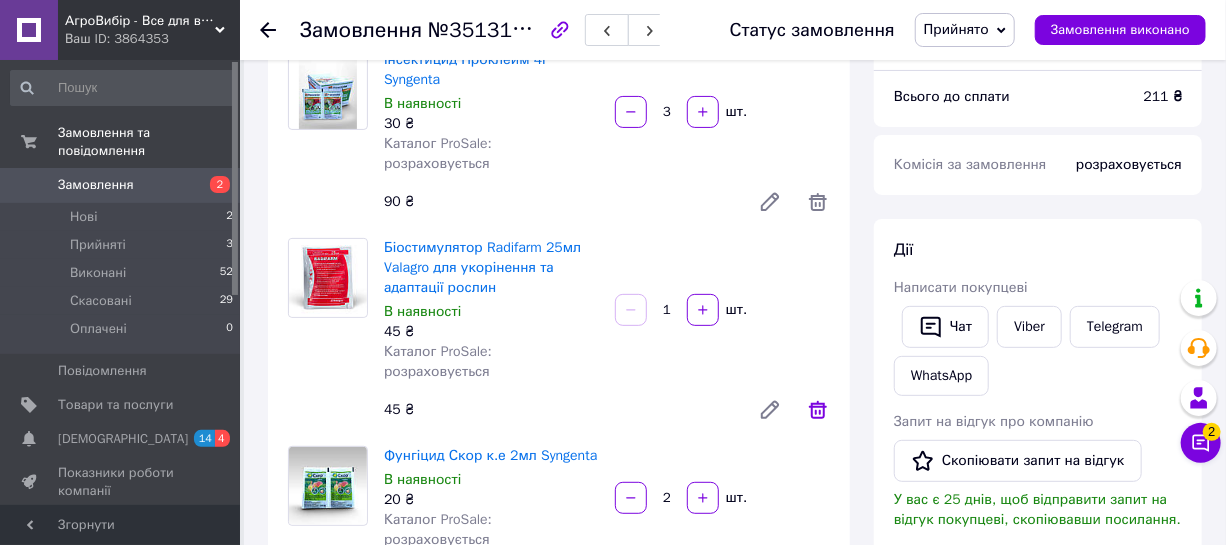click 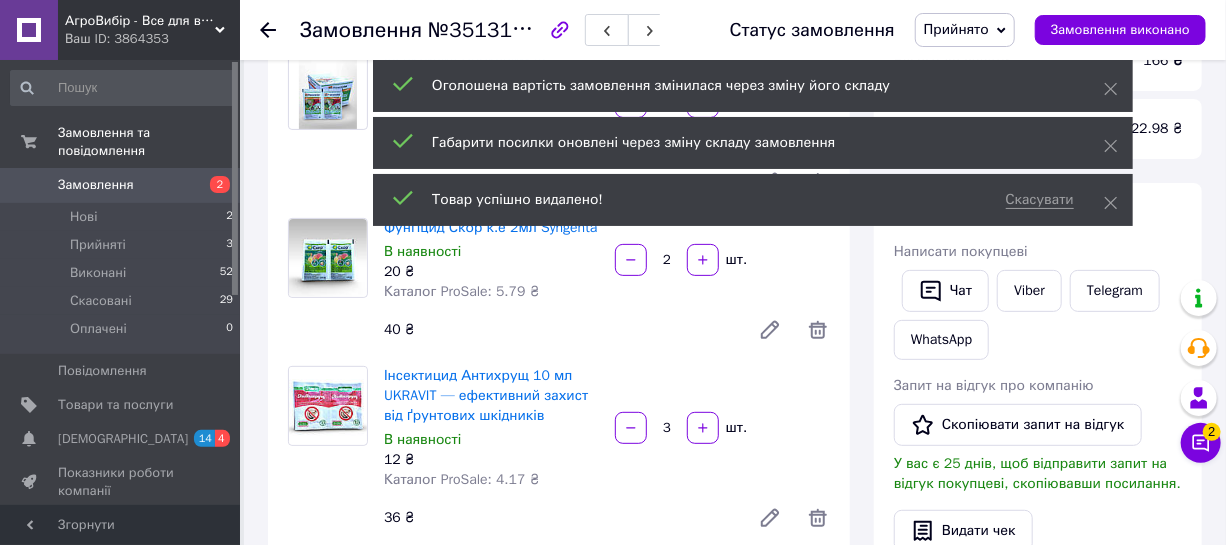 scroll, scrollTop: 280, scrollLeft: 0, axis: vertical 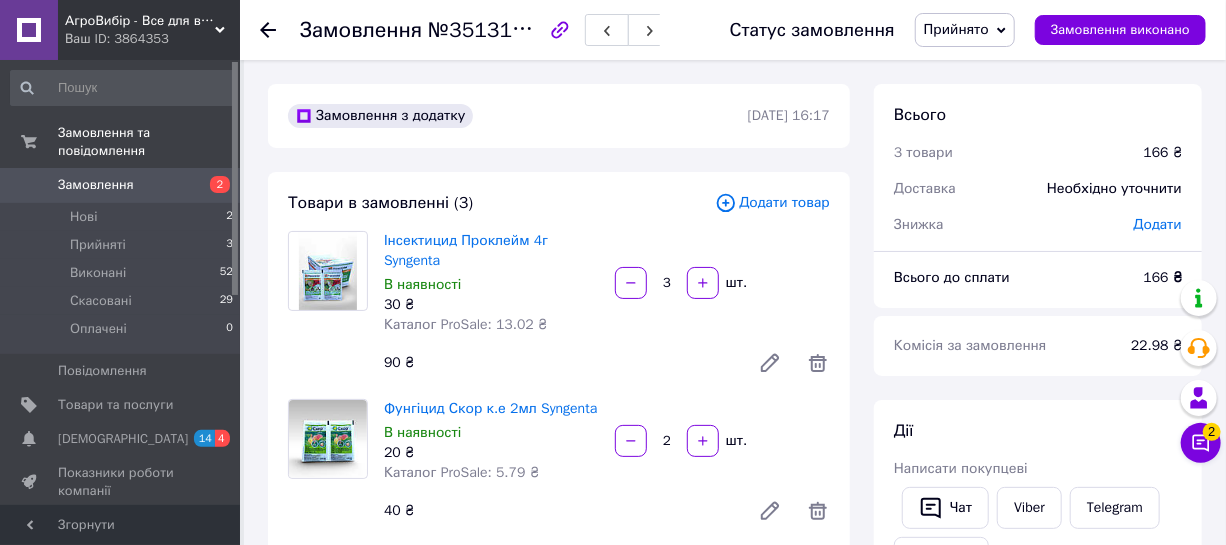 click 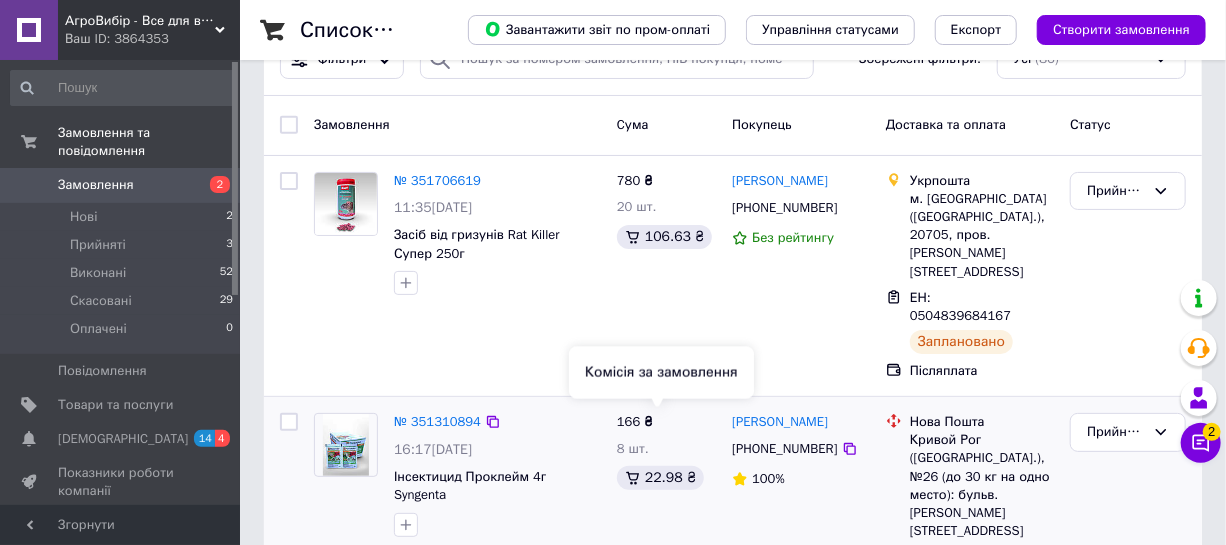 scroll, scrollTop: 90, scrollLeft: 0, axis: vertical 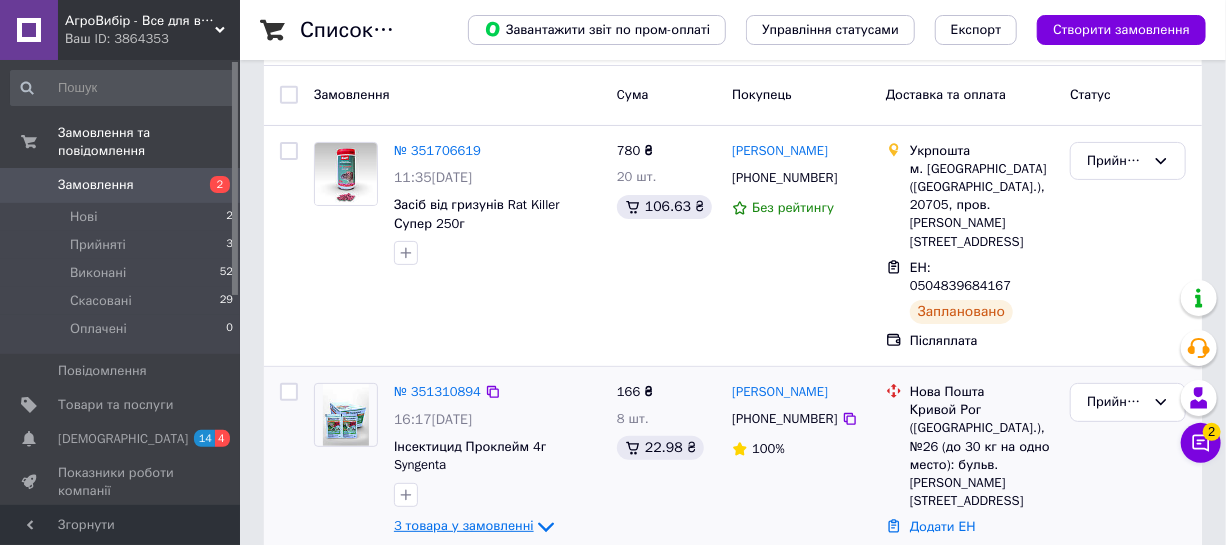 click on "3 товара у замовленні" at bounding box center [464, 525] 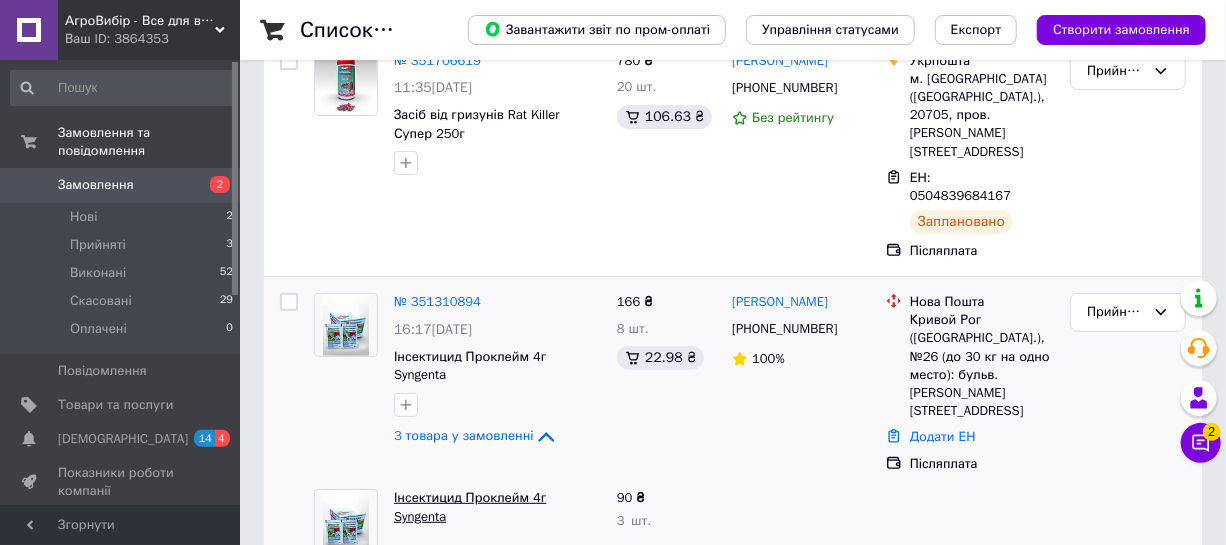 scroll, scrollTop: 181, scrollLeft: 0, axis: vertical 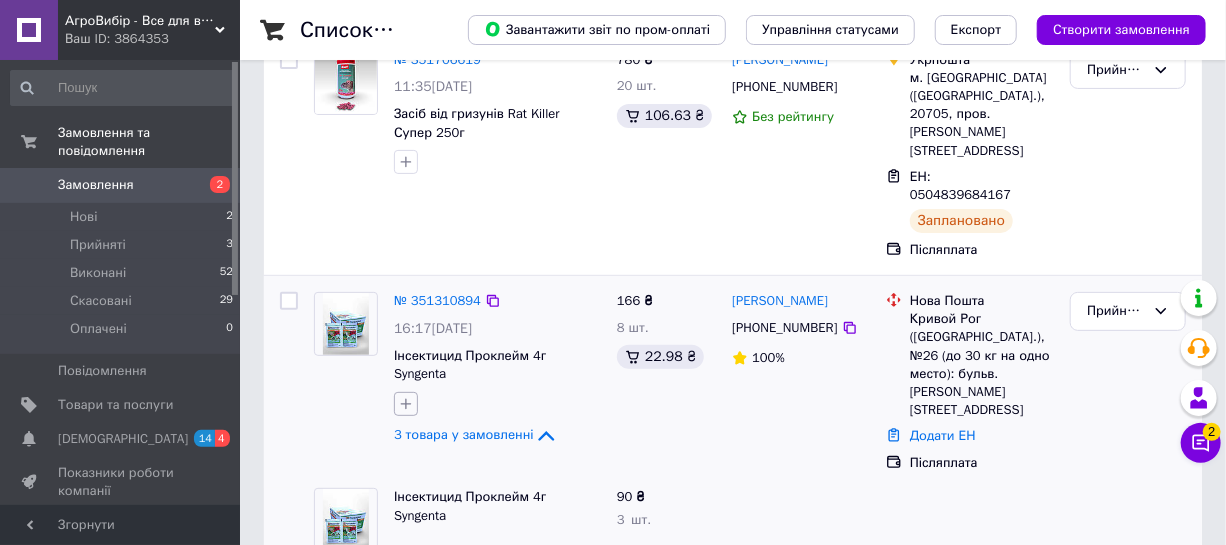 click 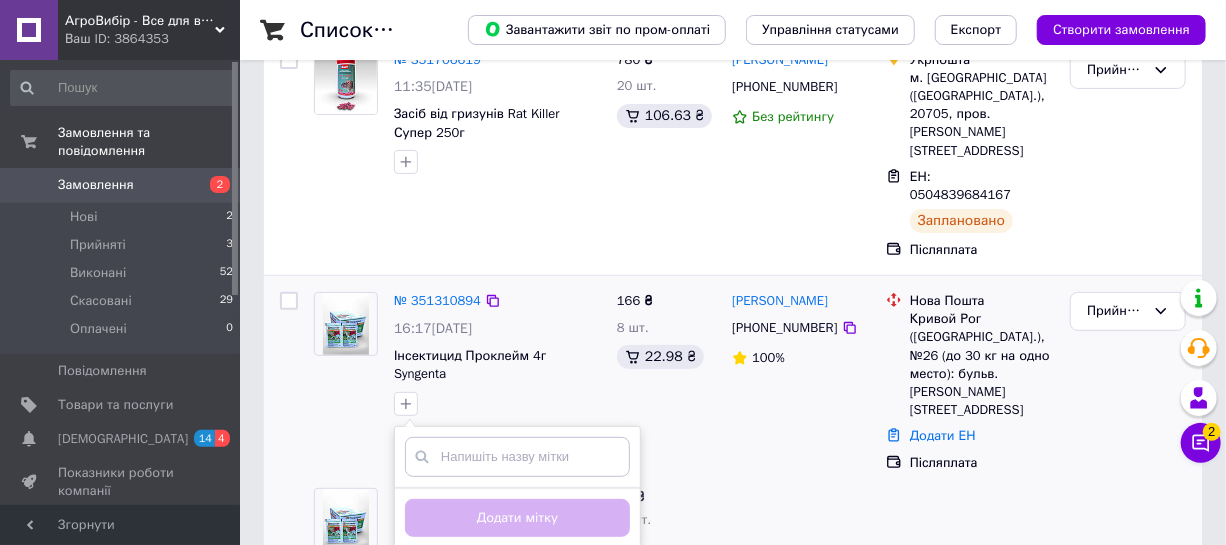 scroll, scrollTop: 90, scrollLeft: 0, axis: vertical 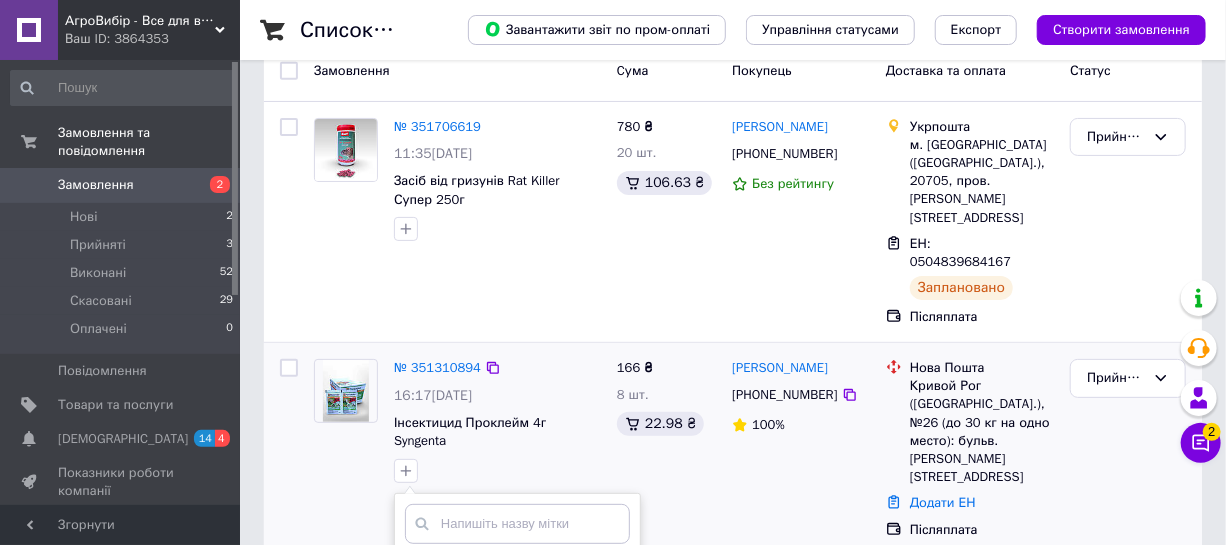 click on "166 ₴ 8 шт. 22.98 ₴" at bounding box center (666, 449) 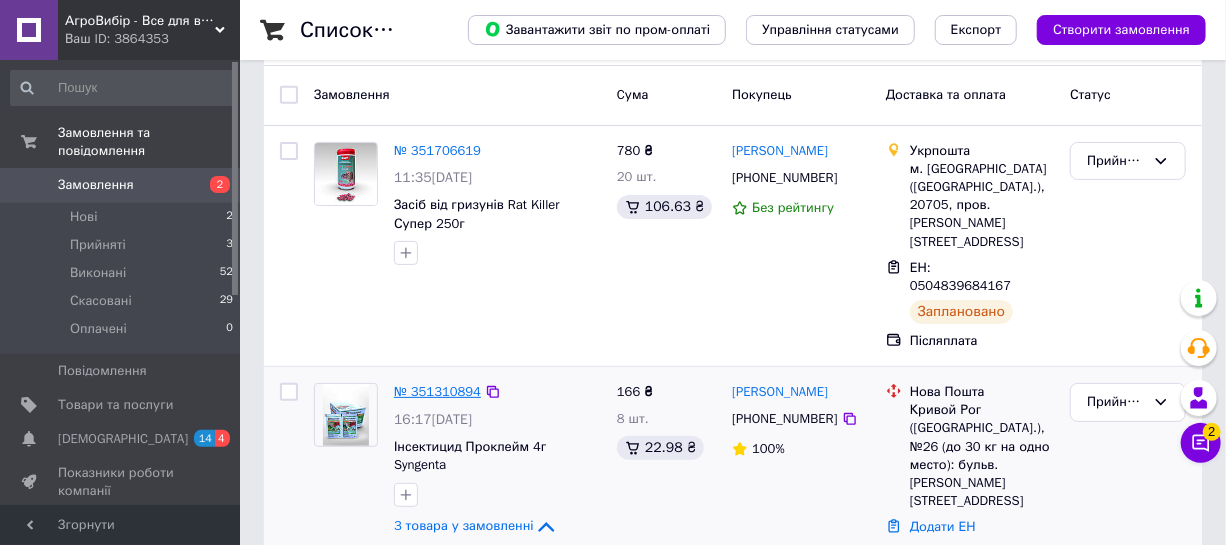 click on "№ 351310894" at bounding box center [437, 391] 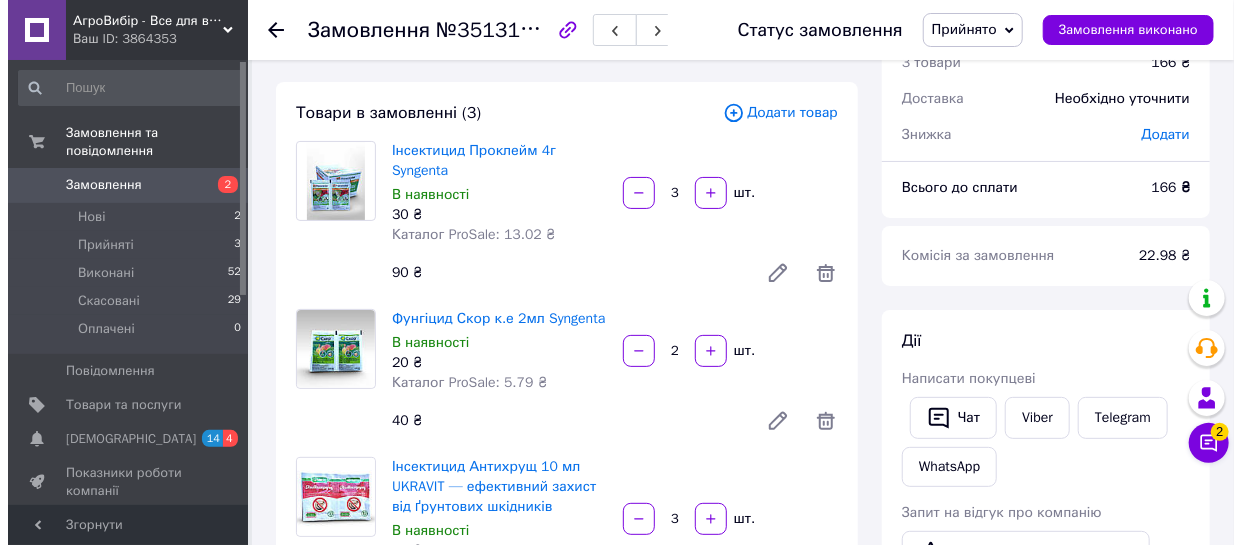 scroll, scrollTop: 280, scrollLeft: 0, axis: vertical 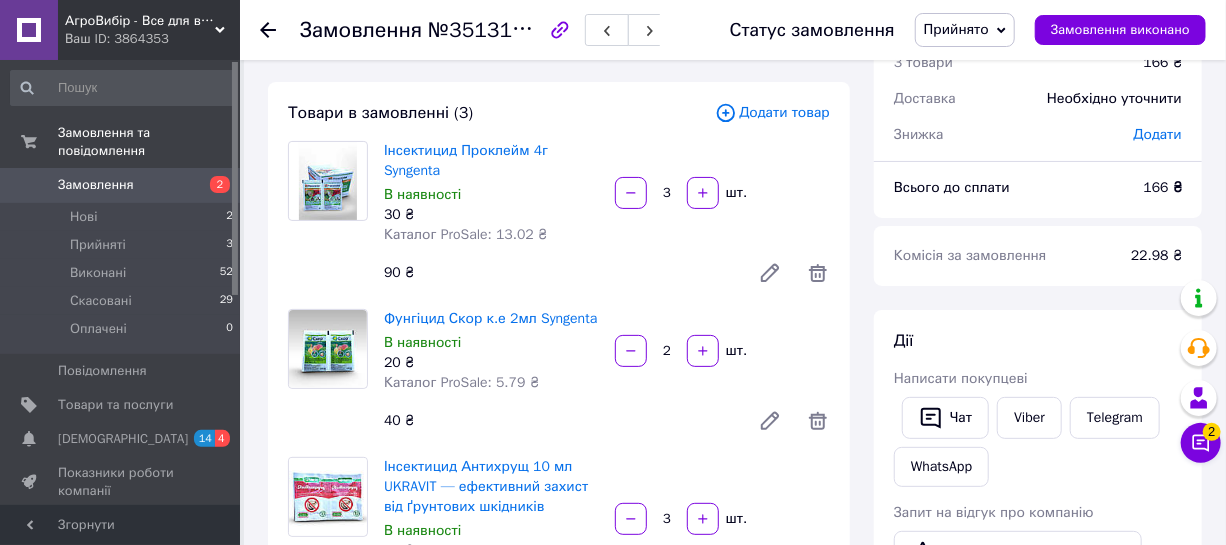 click 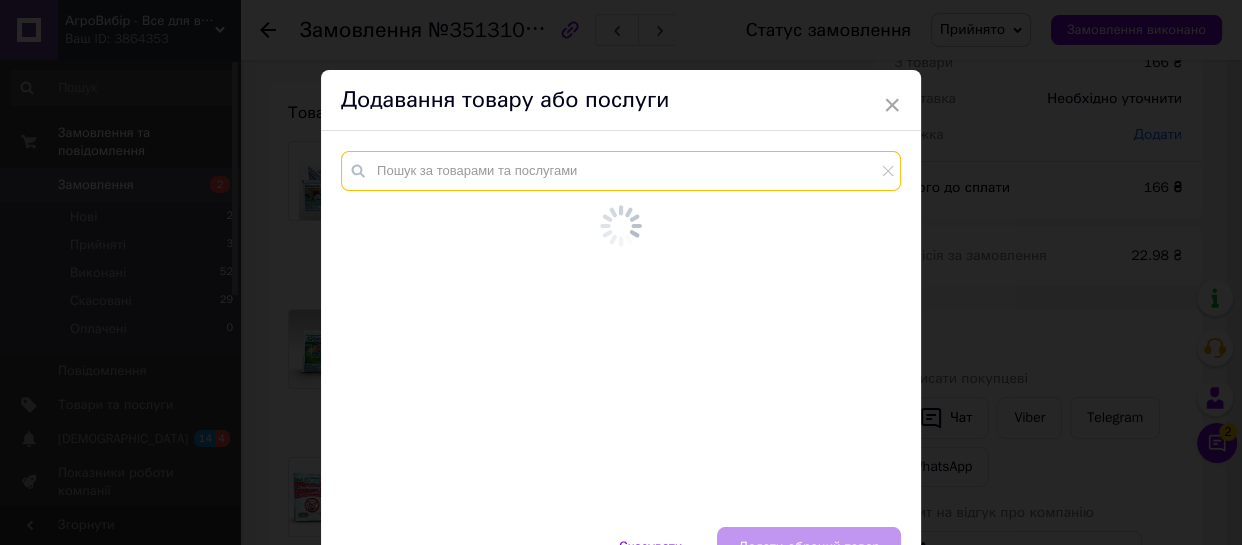 click at bounding box center (621, 171) 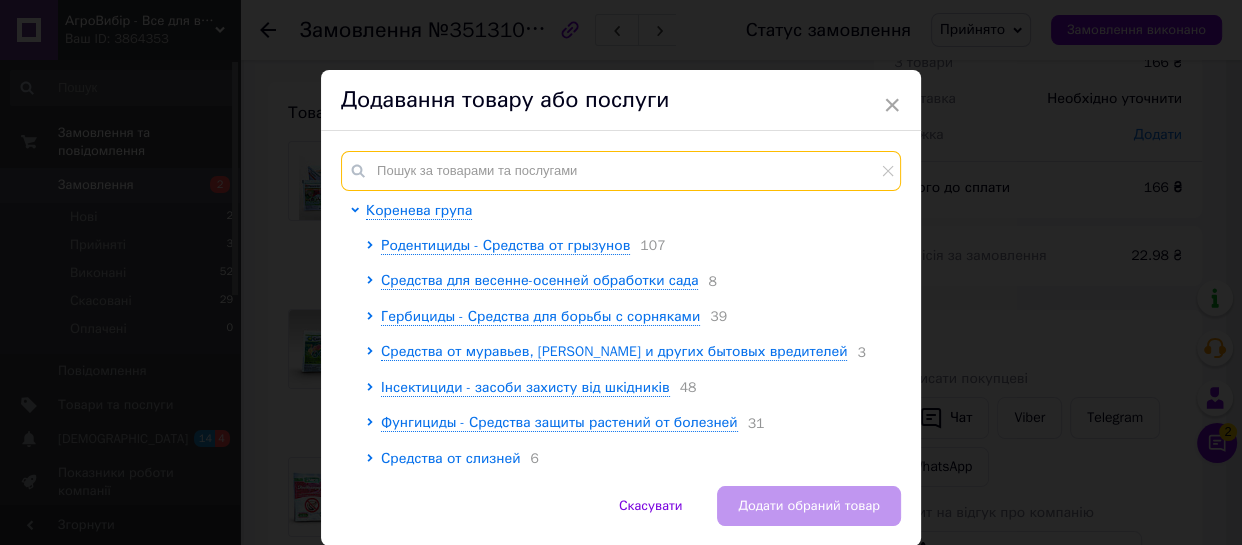 type on "ь" 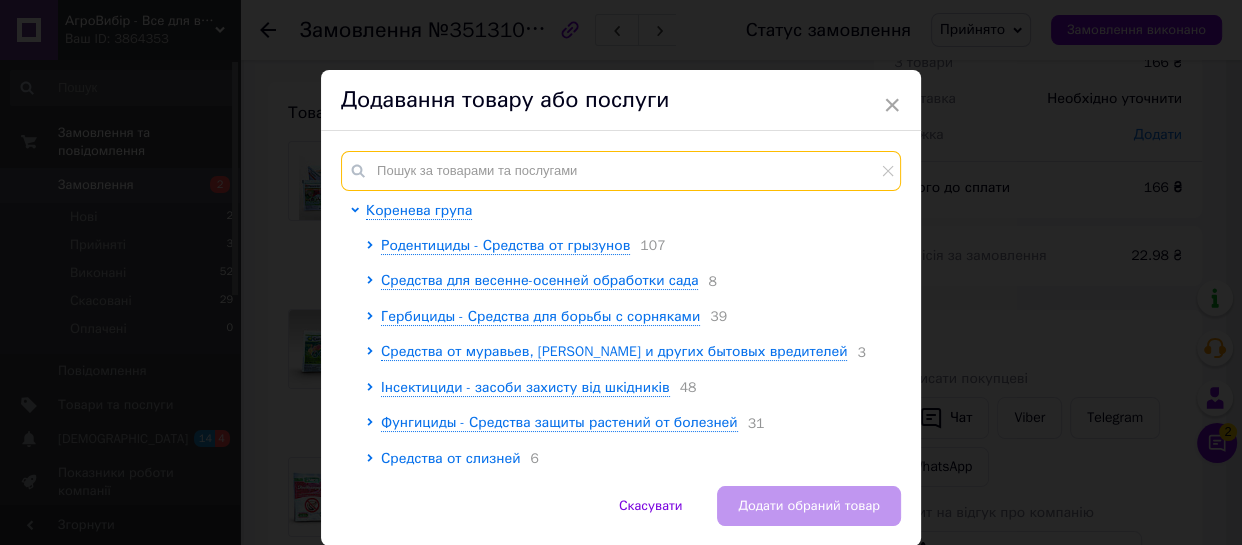 type on "Ь" 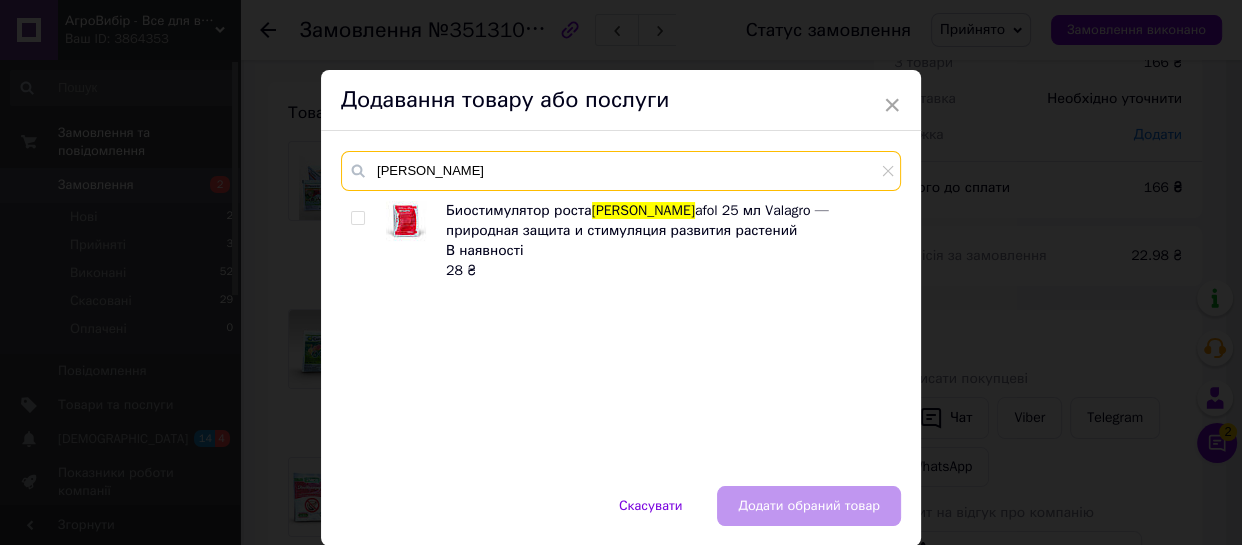 type on "[PERSON_NAME]" 